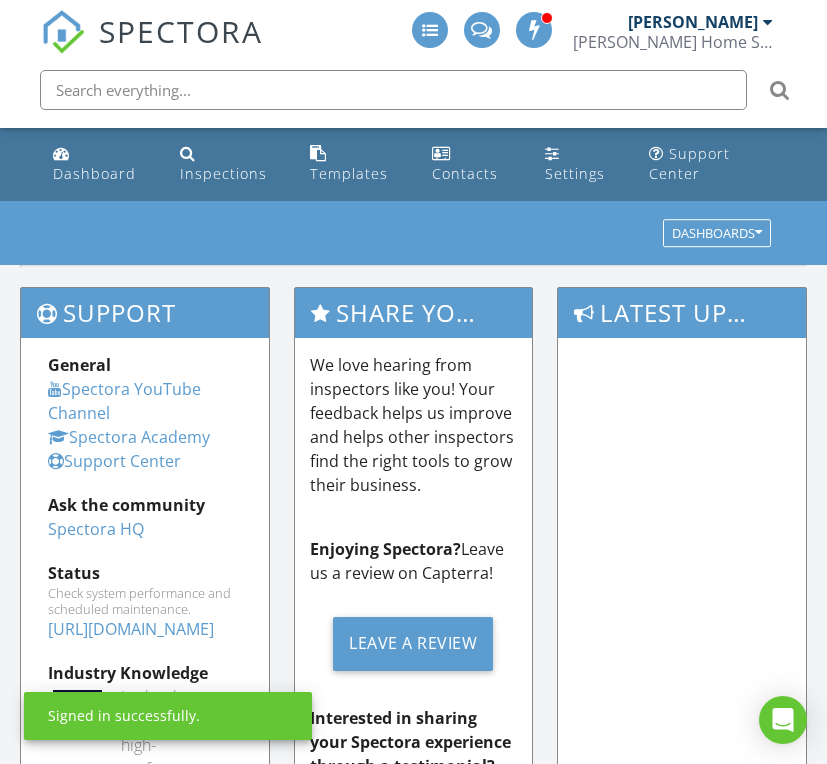 scroll, scrollTop: 0, scrollLeft: 0, axis: both 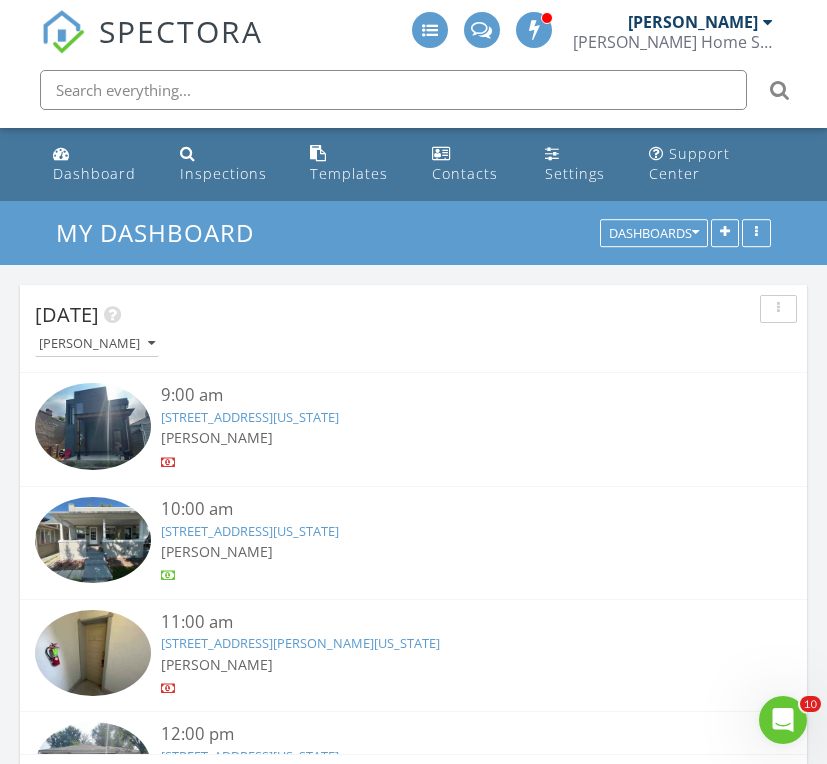 click on "3526 Lipan St , Denver, Colorado 80211" at bounding box center (250, 417) 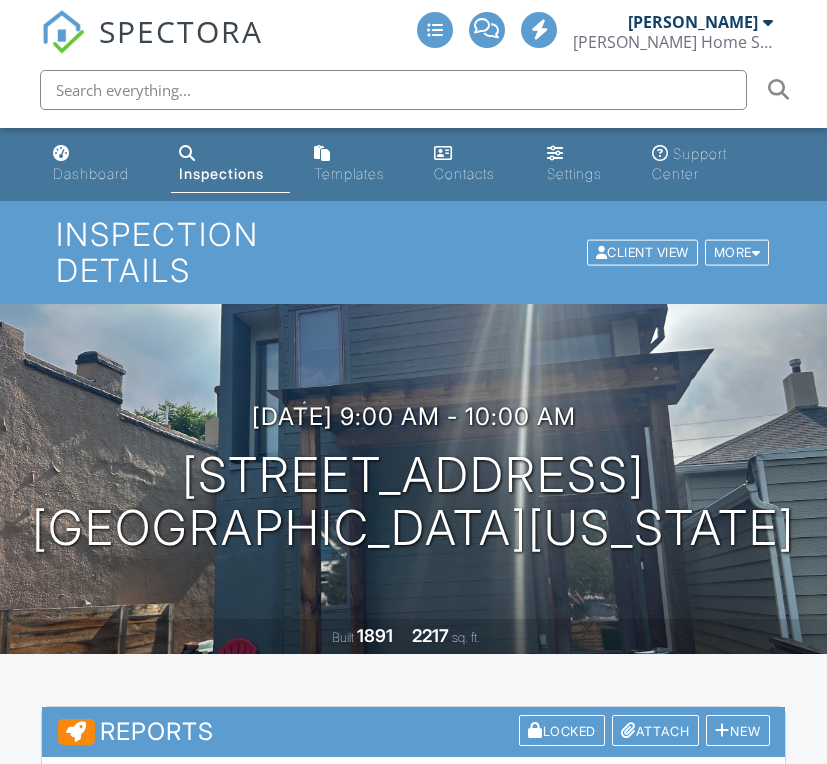 scroll, scrollTop: 0, scrollLeft: 0, axis: both 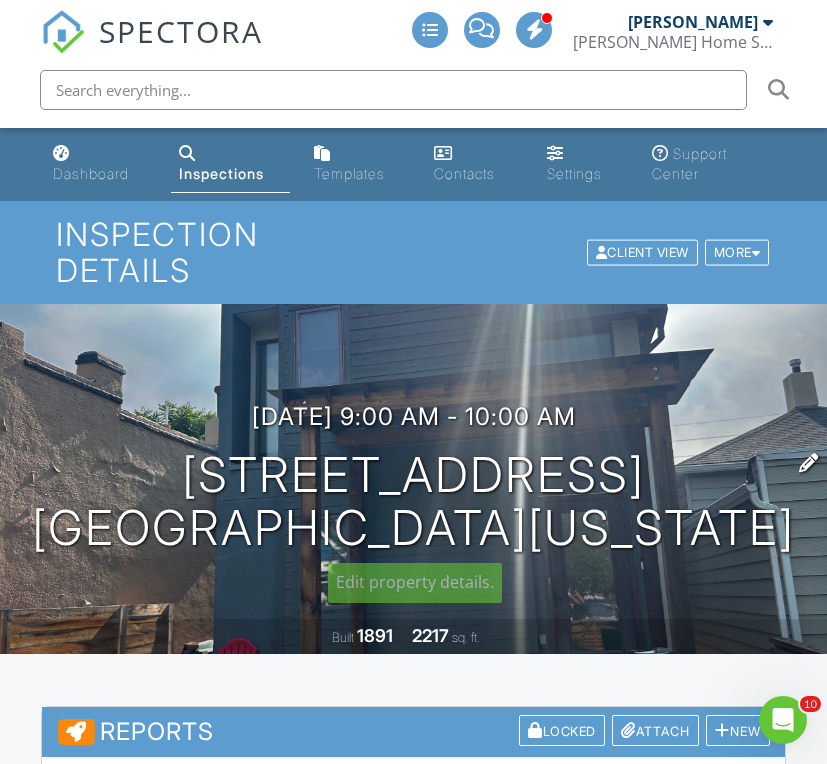 click on "3526 Lipan St
Denver, Colorado 80211" at bounding box center (413, 502) 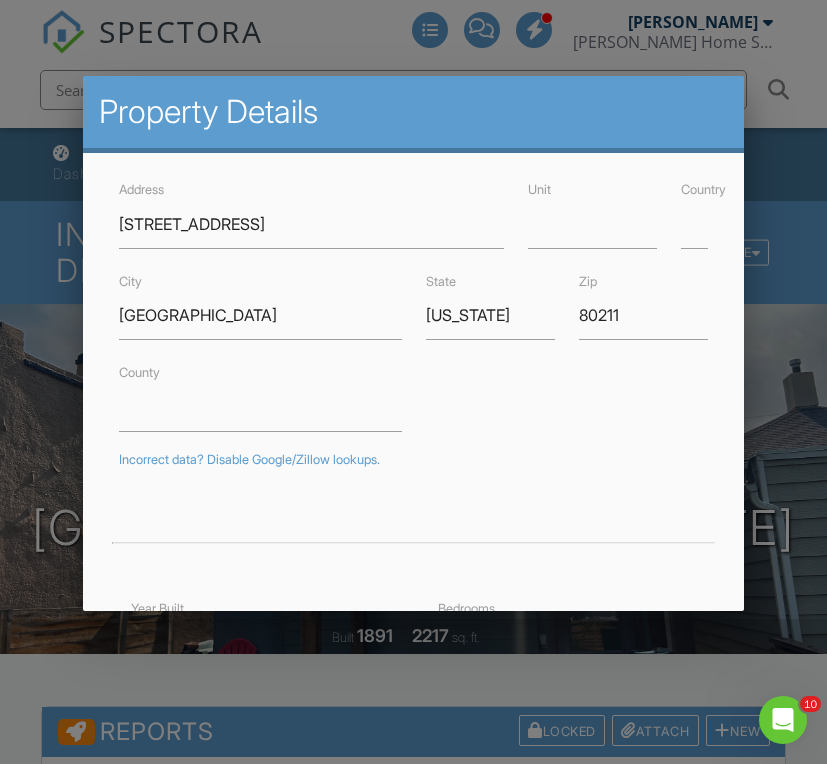 click at bounding box center (413, 377) 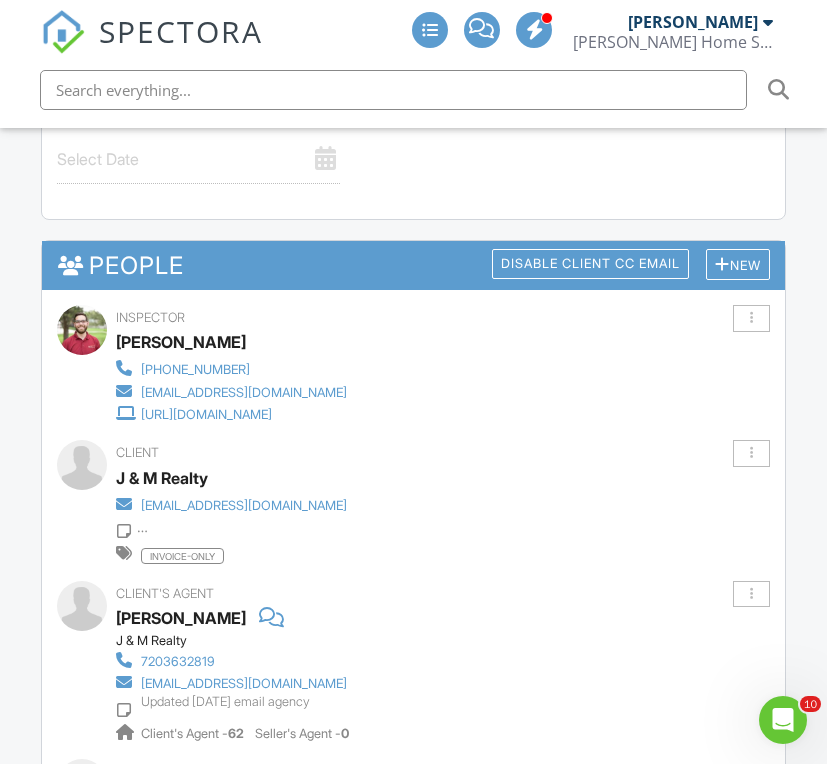 scroll, scrollTop: 2839, scrollLeft: 0, axis: vertical 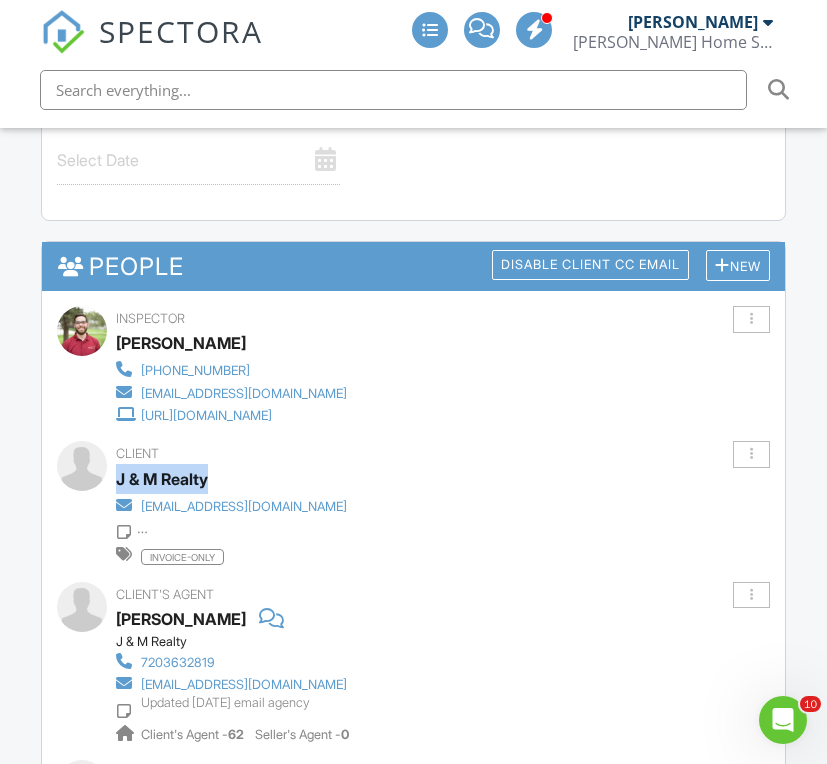 drag, startPoint x: 119, startPoint y: 470, endPoint x: 241, endPoint y: 472, distance: 122.016396 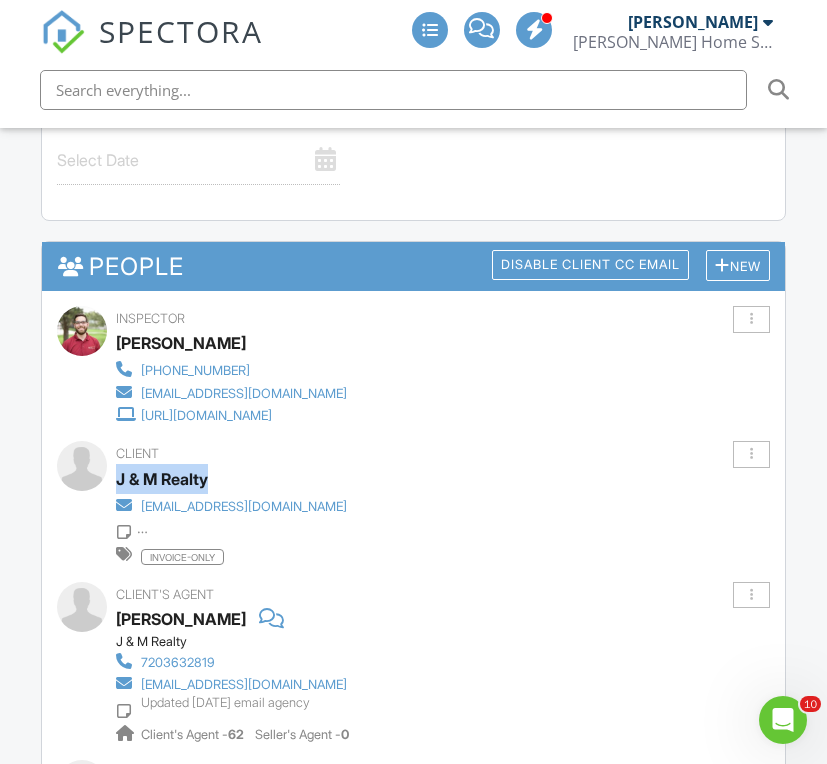 copy on "J & M Realty" 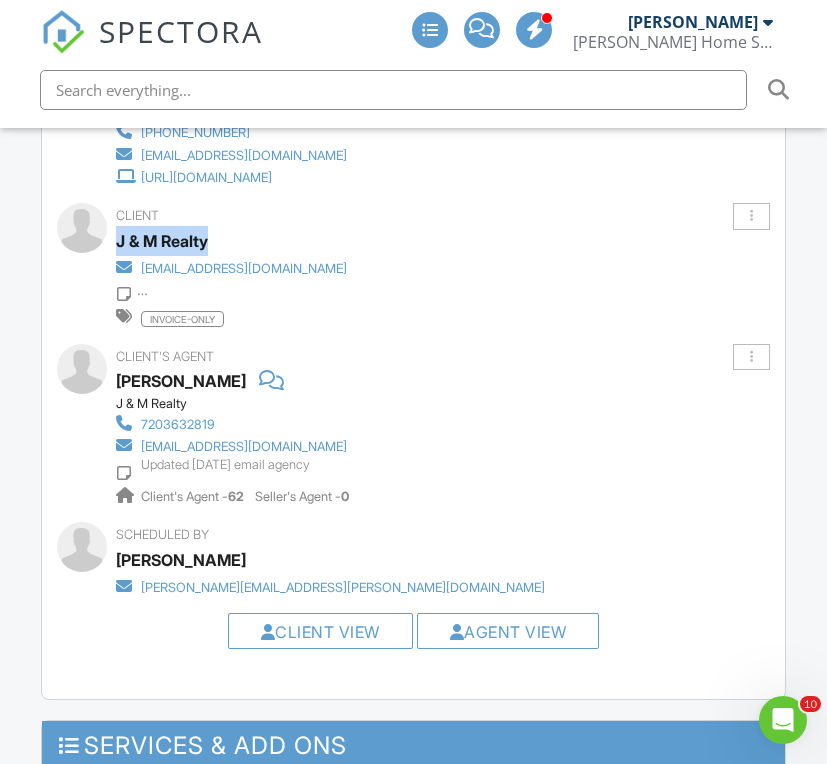 scroll, scrollTop: 3075, scrollLeft: 0, axis: vertical 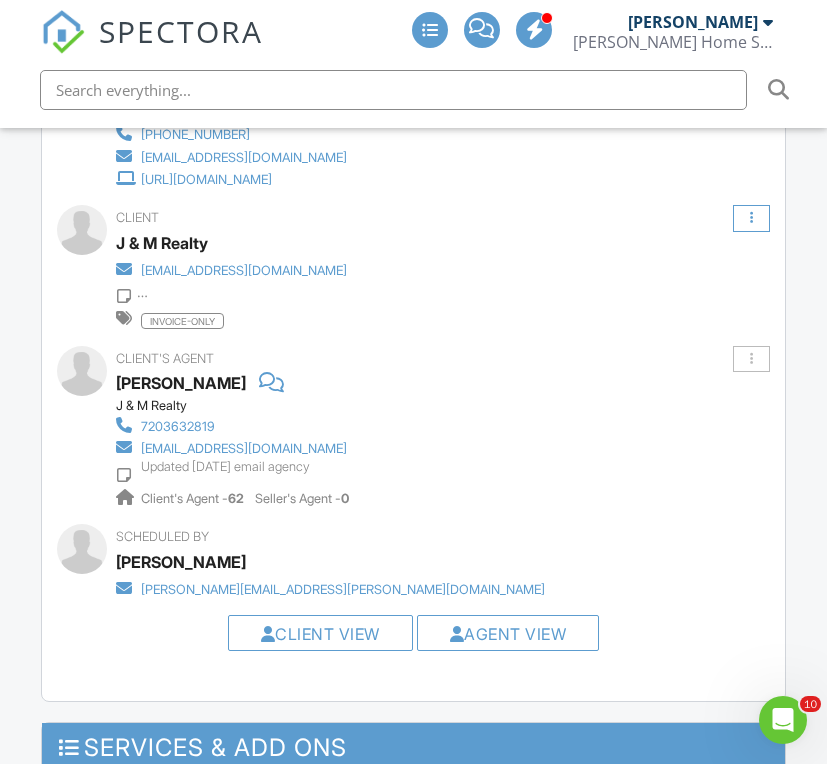 click at bounding box center (751, 218) 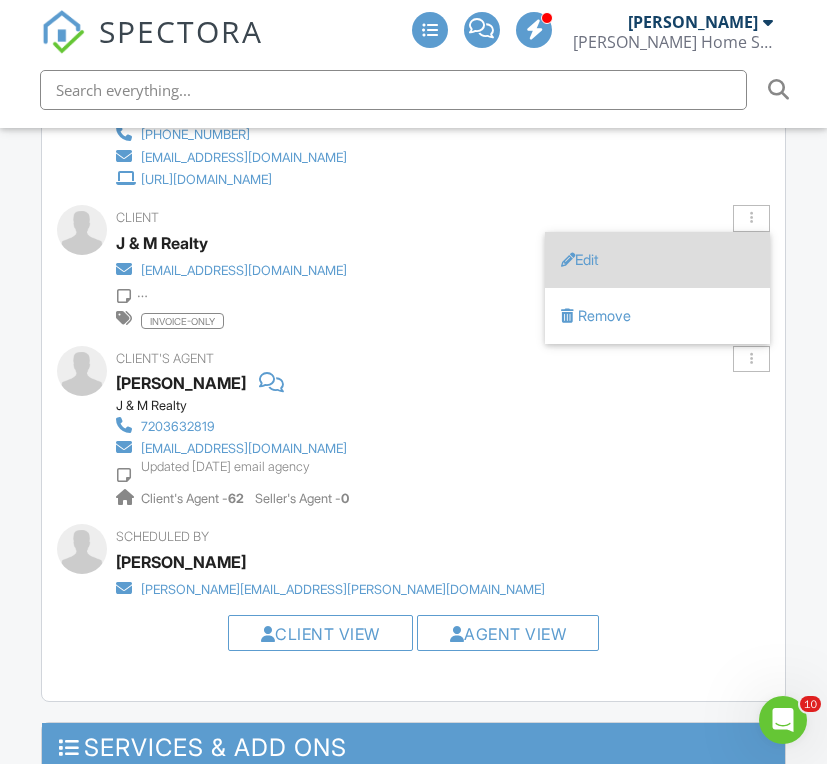 click on "Edit" at bounding box center (657, 260) 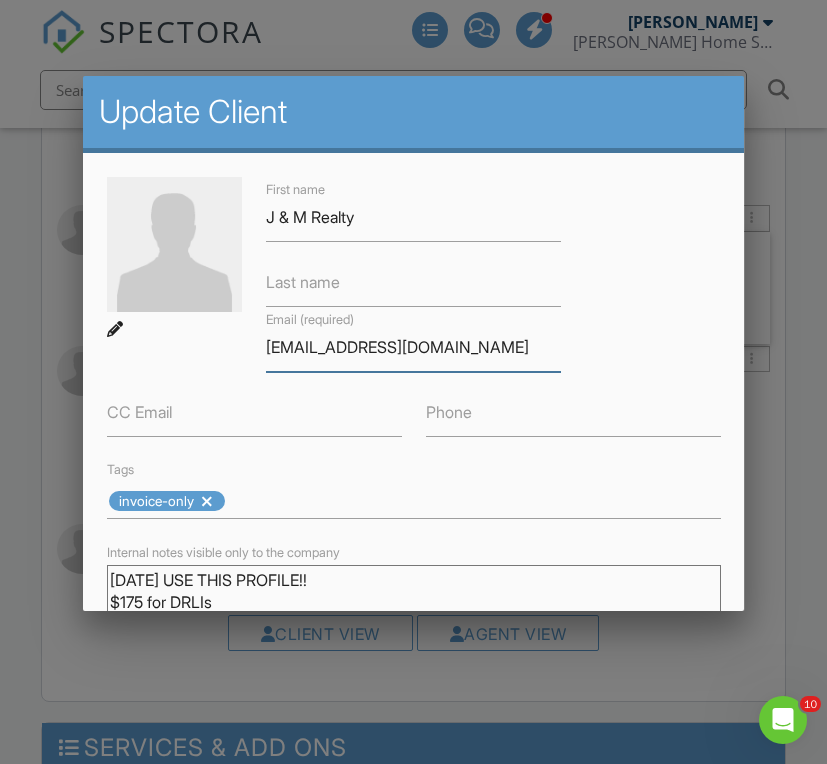 drag, startPoint x: 530, startPoint y: 355, endPoint x: 235, endPoint y: 345, distance: 295.16943 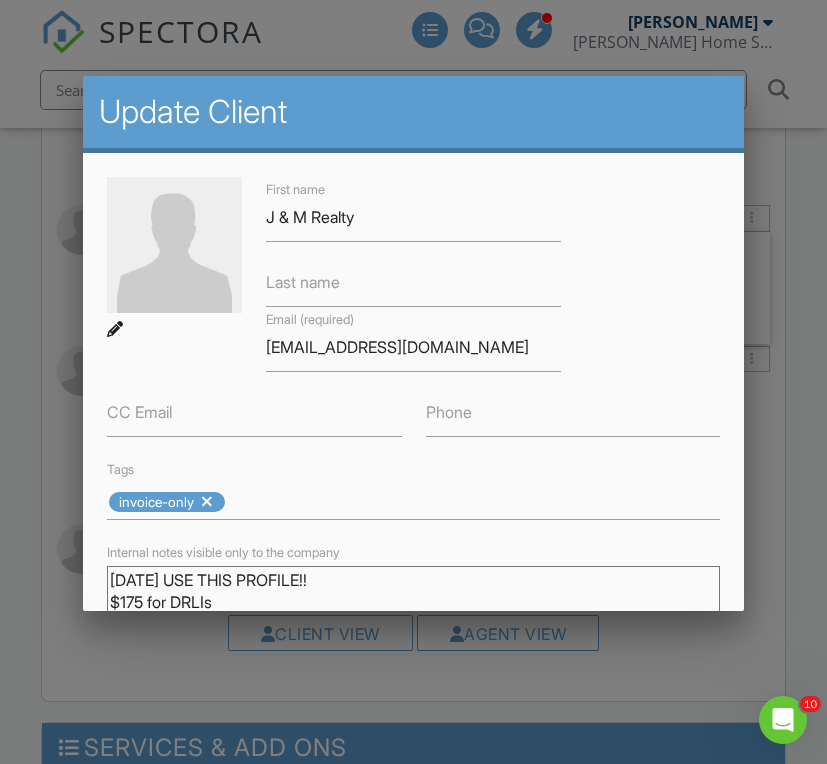 click at bounding box center [413, 377] 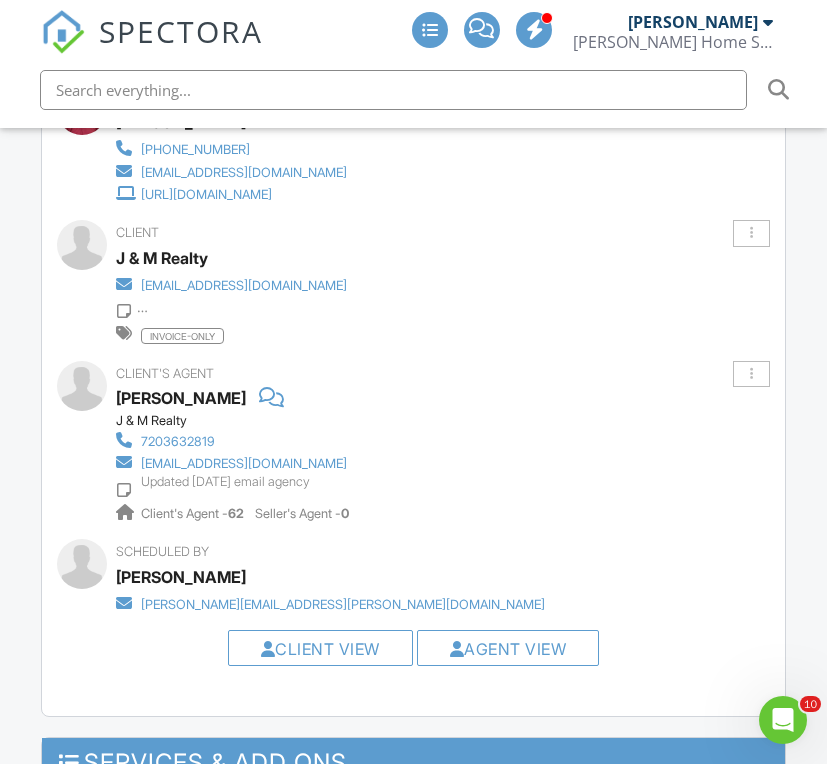 scroll, scrollTop: 3107, scrollLeft: 0, axis: vertical 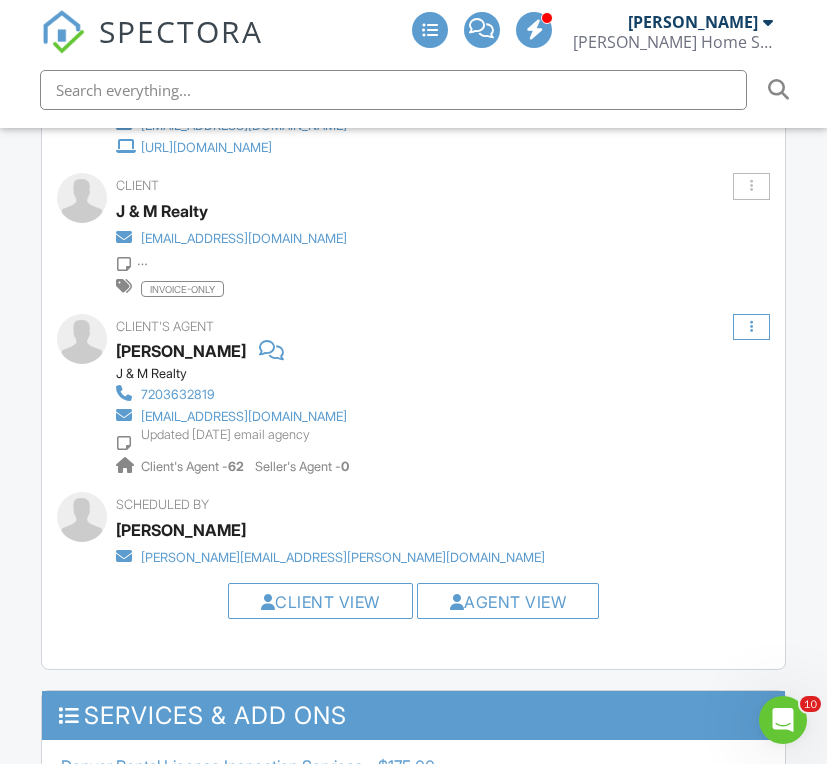 click at bounding box center (751, 327) 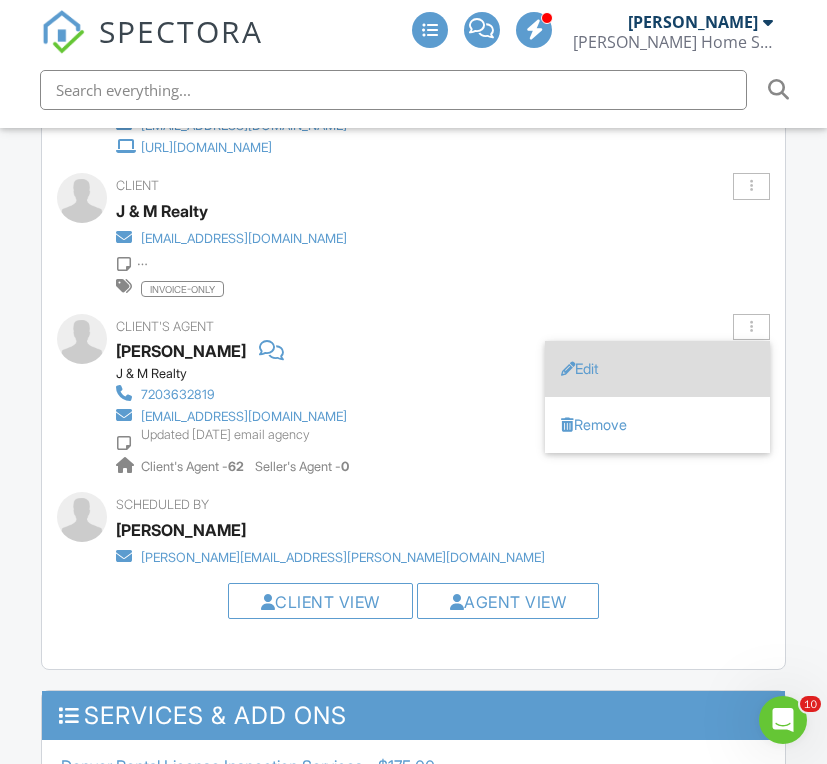 click on "Edit" at bounding box center [657, 369] 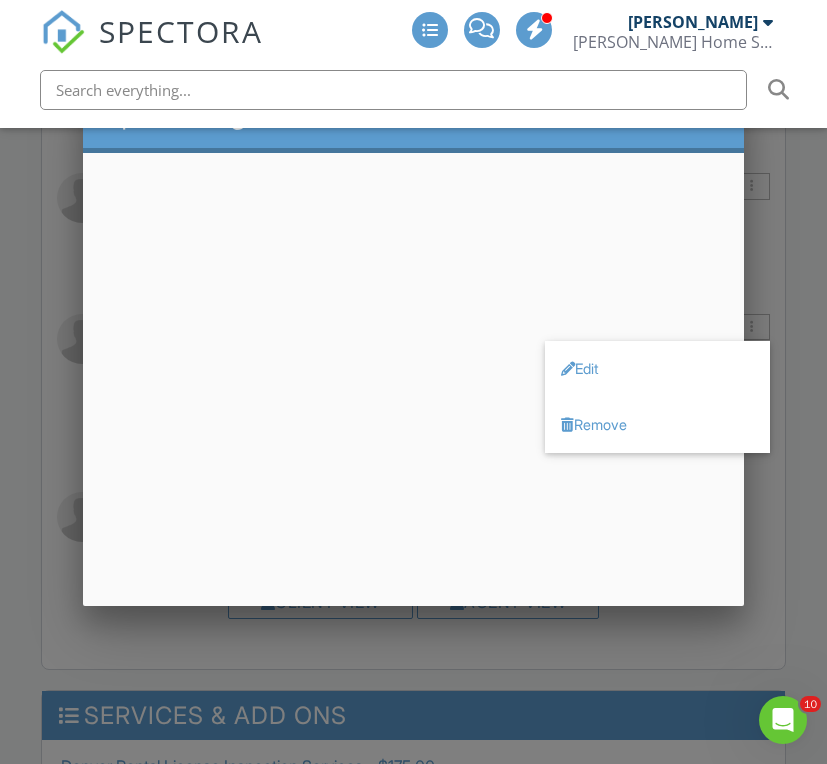 click at bounding box center (413, 377) 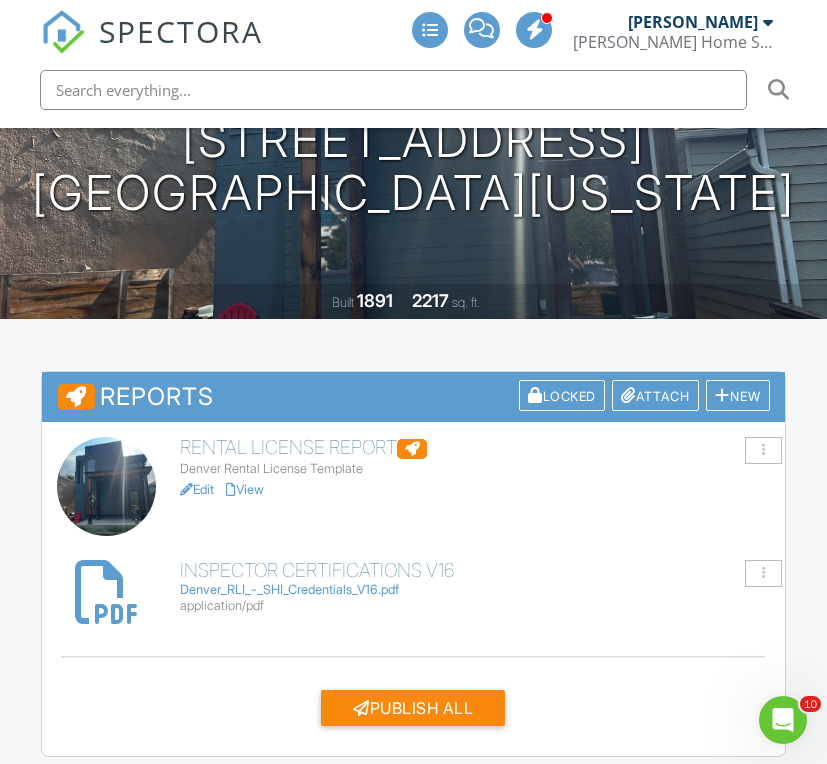 scroll, scrollTop: 550, scrollLeft: 0, axis: vertical 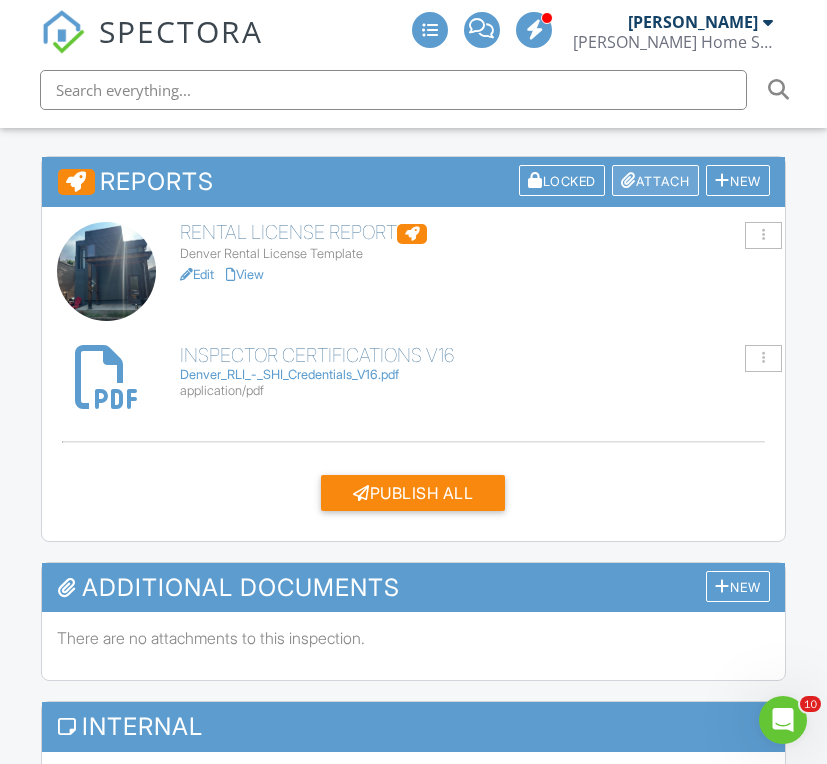 click on "Attach" at bounding box center (655, 180) 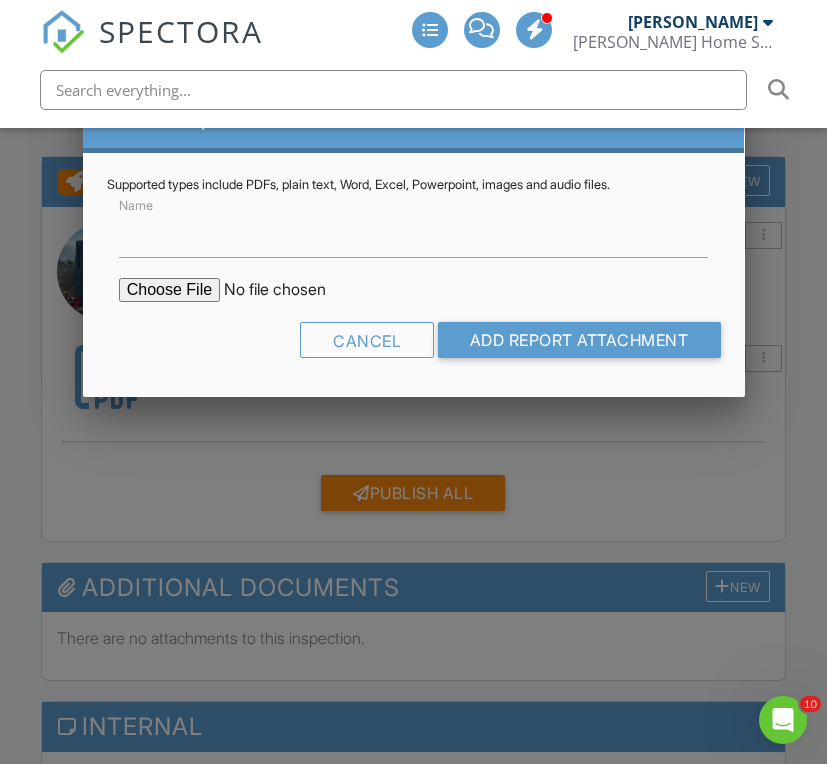 click at bounding box center [289, 290] 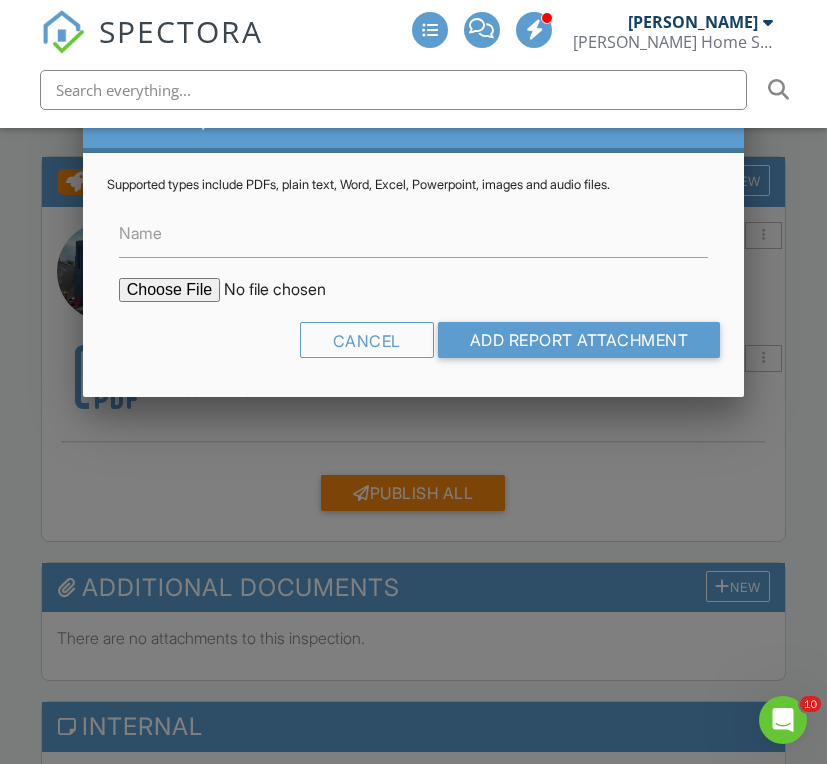 type on "C:\fakepath\3526 Lipan St_COMPLIANT.pdf" 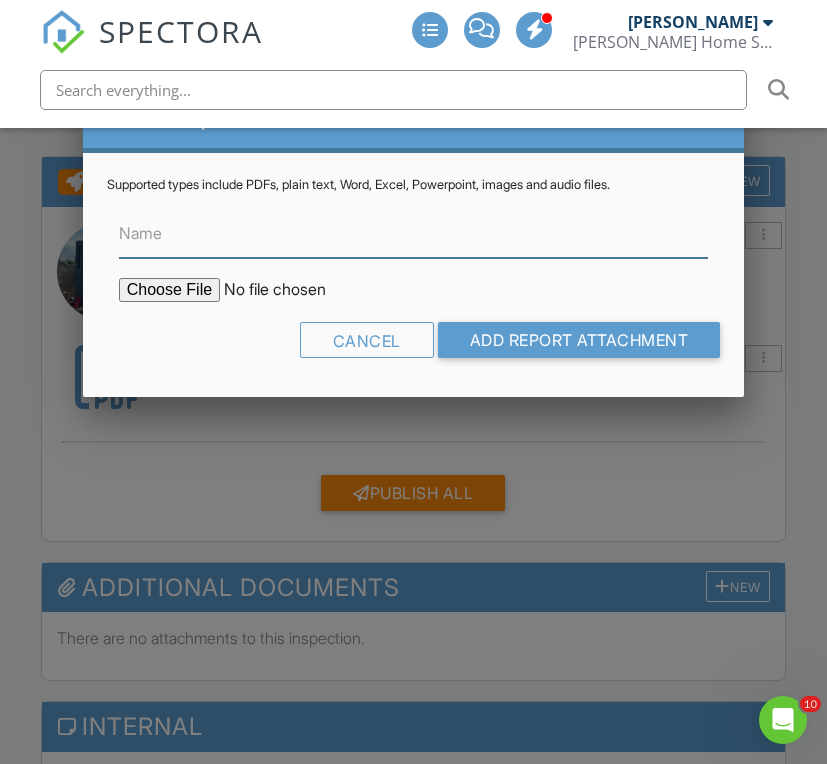 click on "Name" at bounding box center [414, 233] 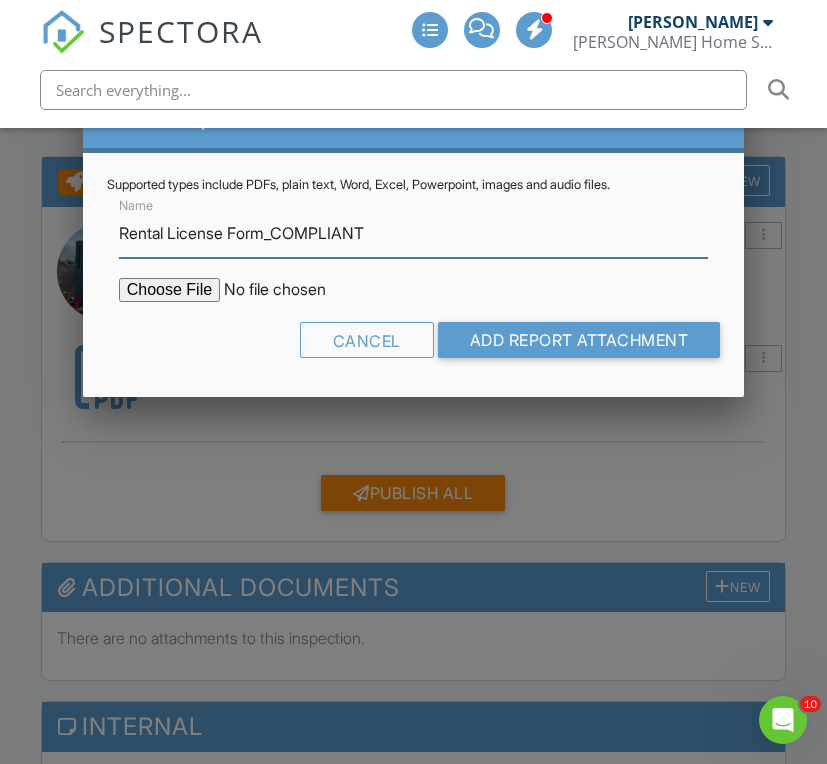 type on "Rental License Form_COMPLIANT" 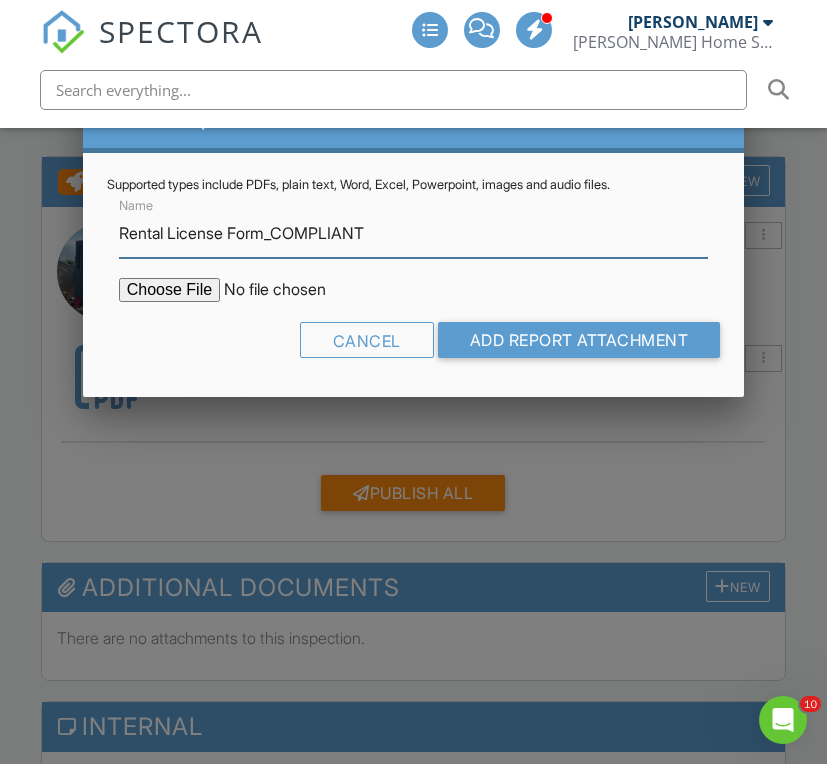 click on "Add Report Attachment" at bounding box center (579, 340) 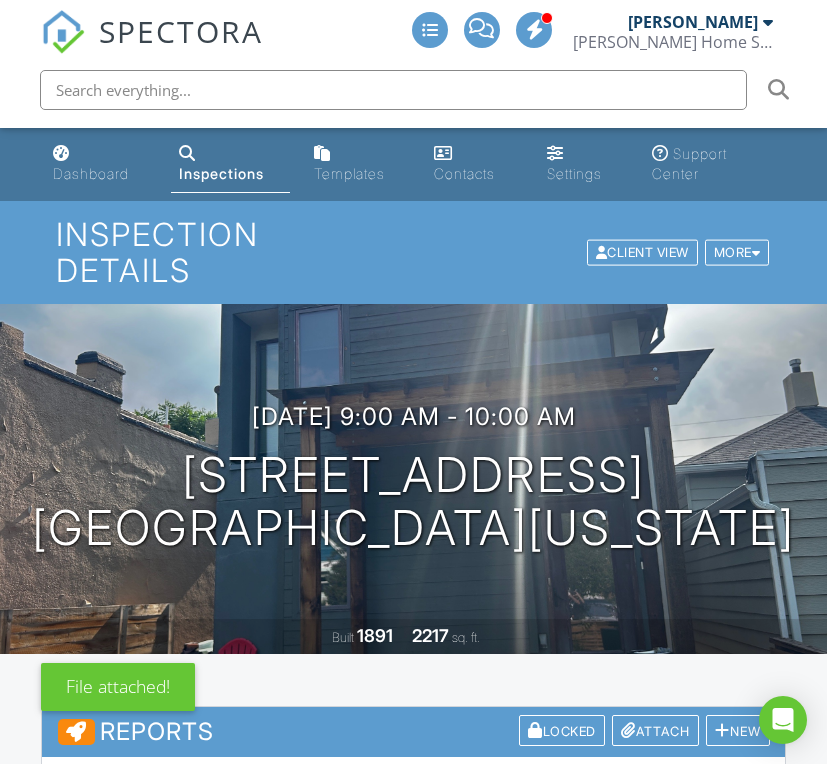 scroll, scrollTop: 0, scrollLeft: 0, axis: both 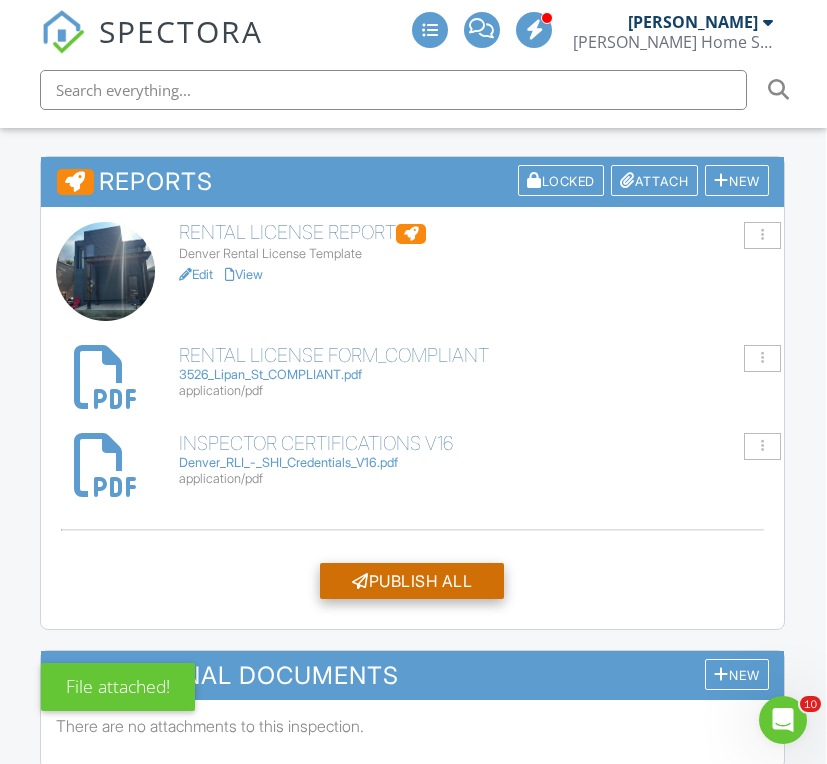 click on "Publish All" at bounding box center (412, 581) 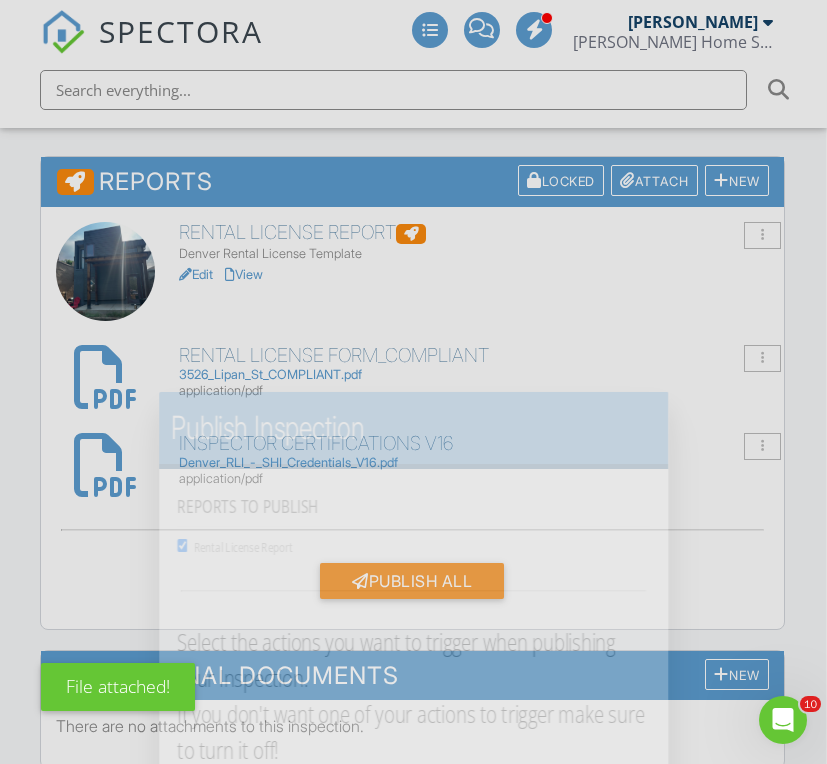 scroll, scrollTop: 0, scrollLeft: 0, axis: both 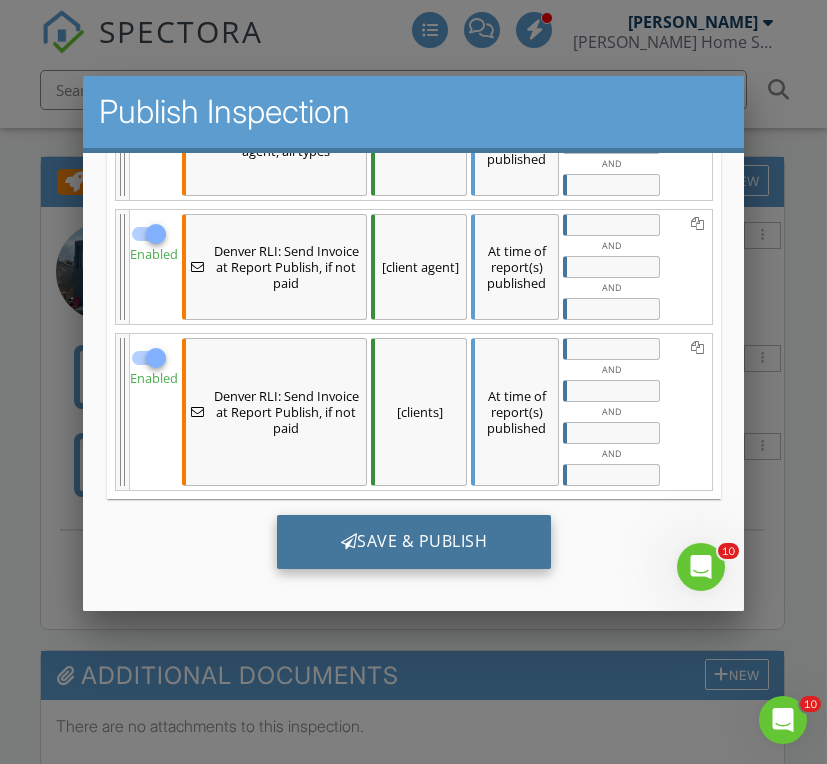 click on "Save & Publish" at bounding box center (413, 542) 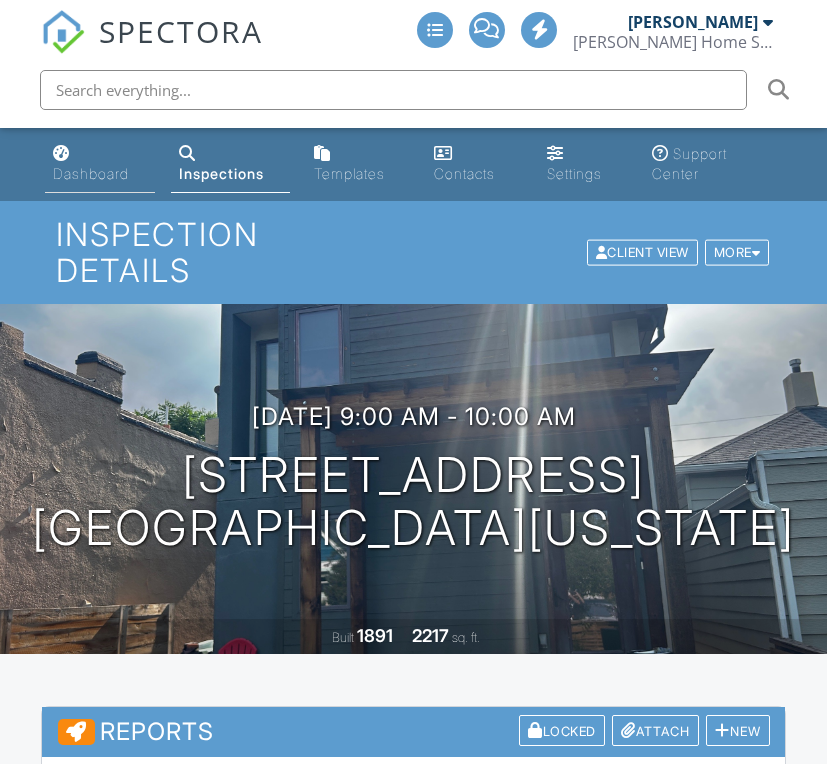 scroll, scrollTop: 0, scrollLeft: 0, axis: both 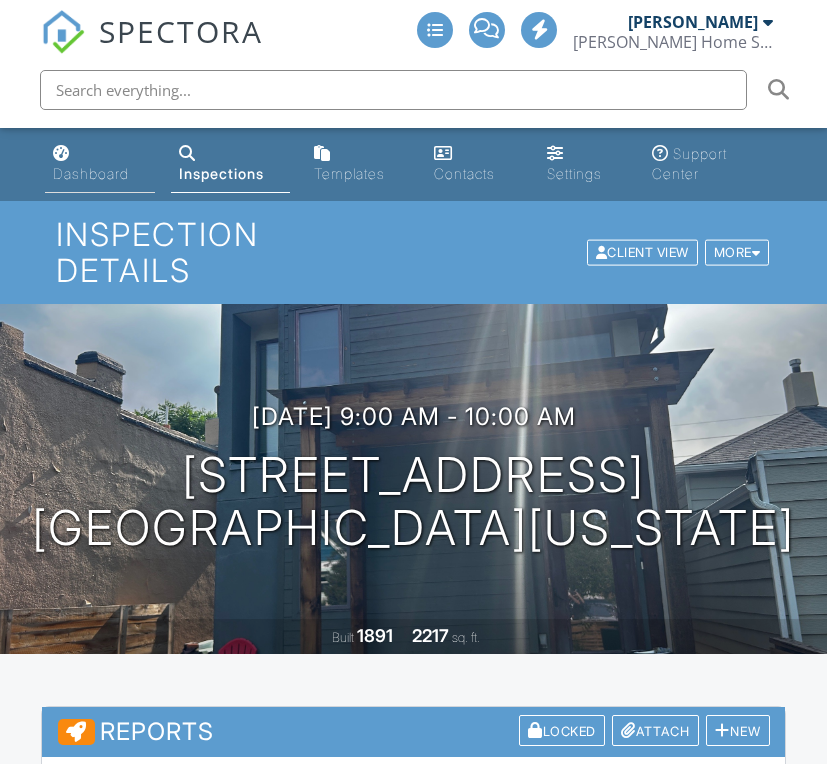 click on "Dashboard" at bounding box center (91, 173) 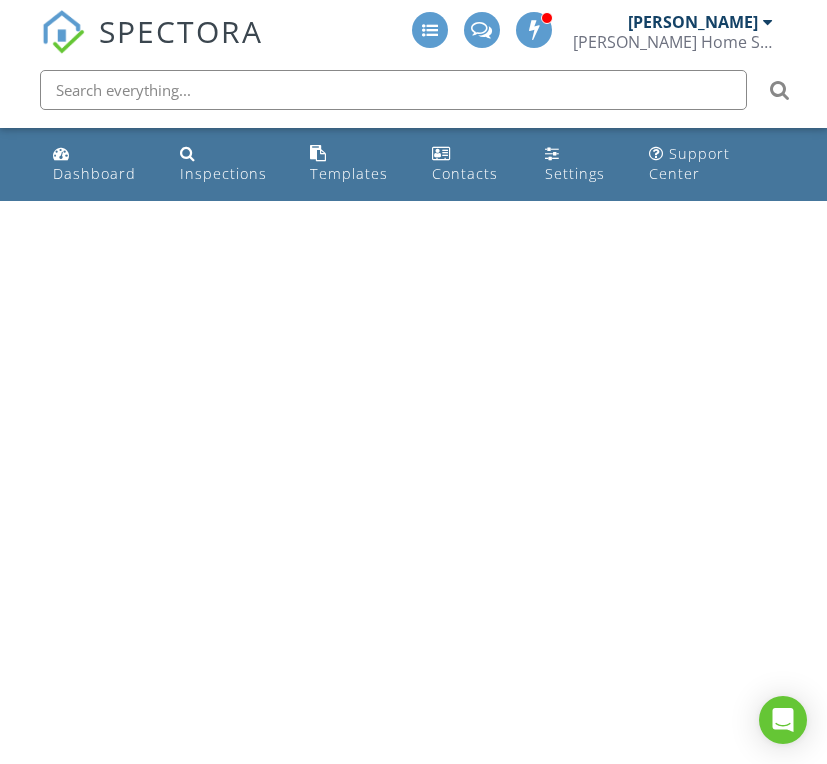 scroll, scrollTop: 0, scrollLeft: 0, axis: both 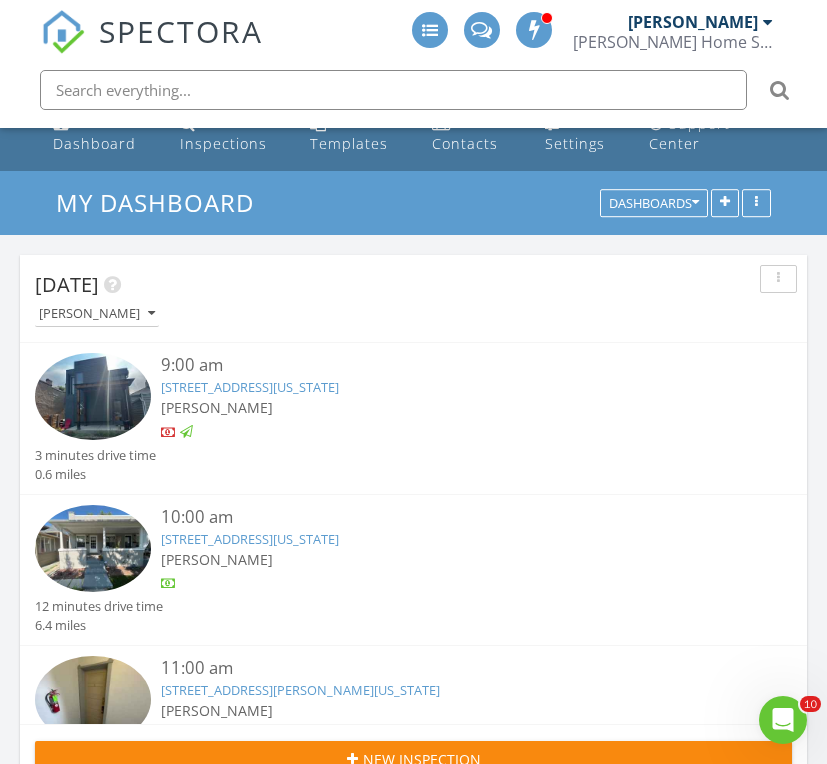 click on "935 S Clarkson St , Denver, Colorado 80209" at bounding box center (250, 539) 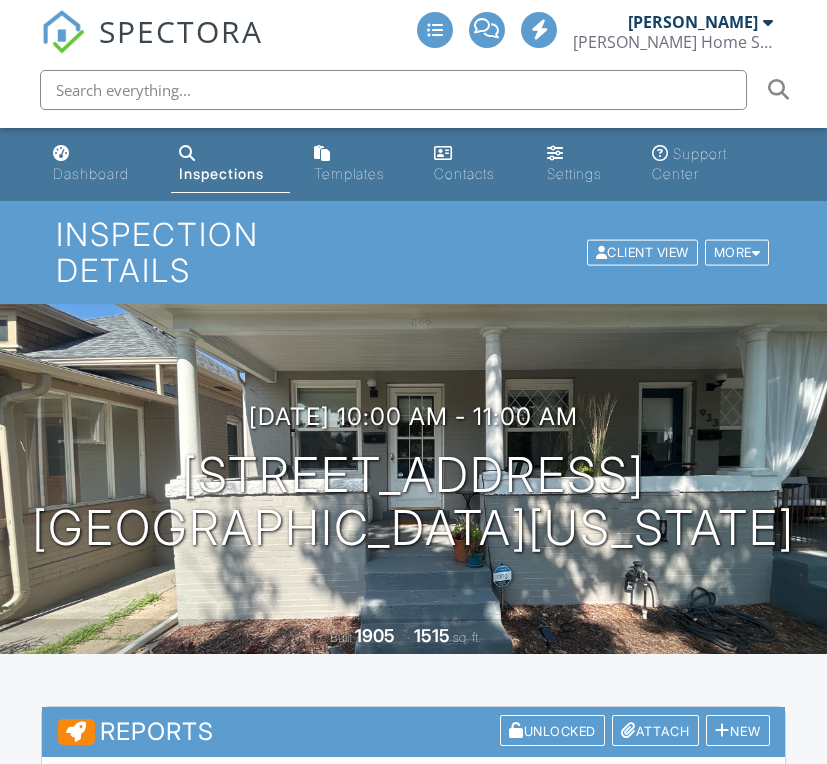 scroll, scrollTop: 0, scrollLeft: 0, axis: both 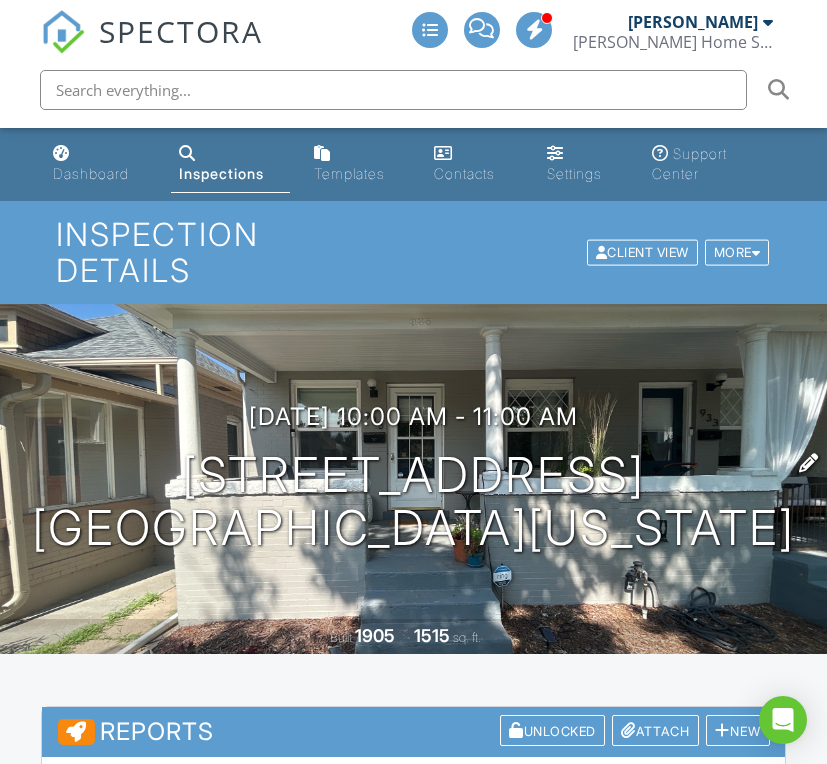click on "[STREET_ADDRESS]
[GEOGRAPHIC_DATA], [US_STATE] 80209" at bounding box center (413, 502) 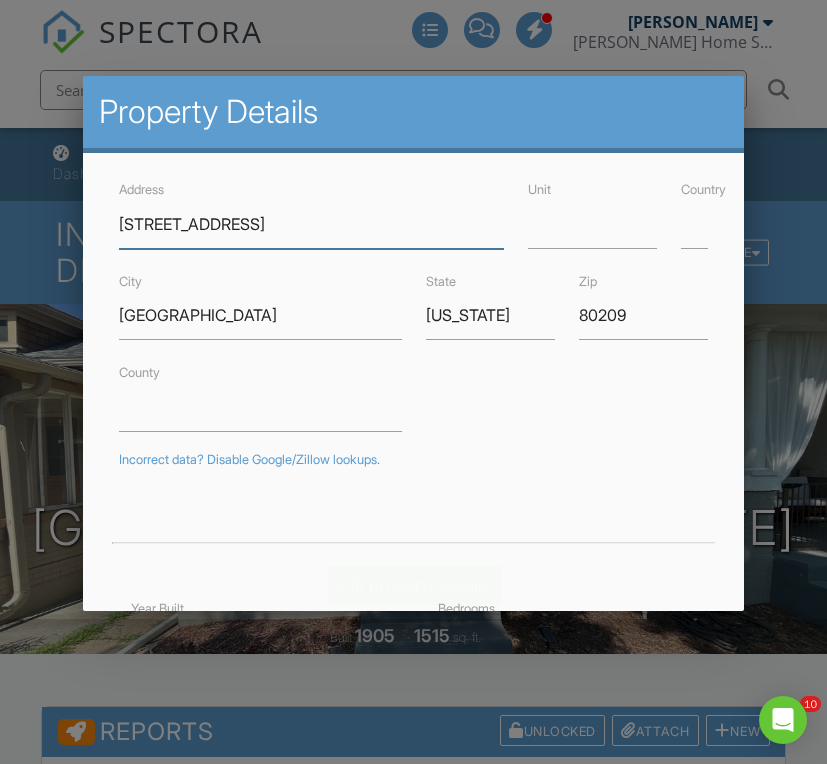 scroll, scrollTop: 0, scrollLeft: 0, axis: both 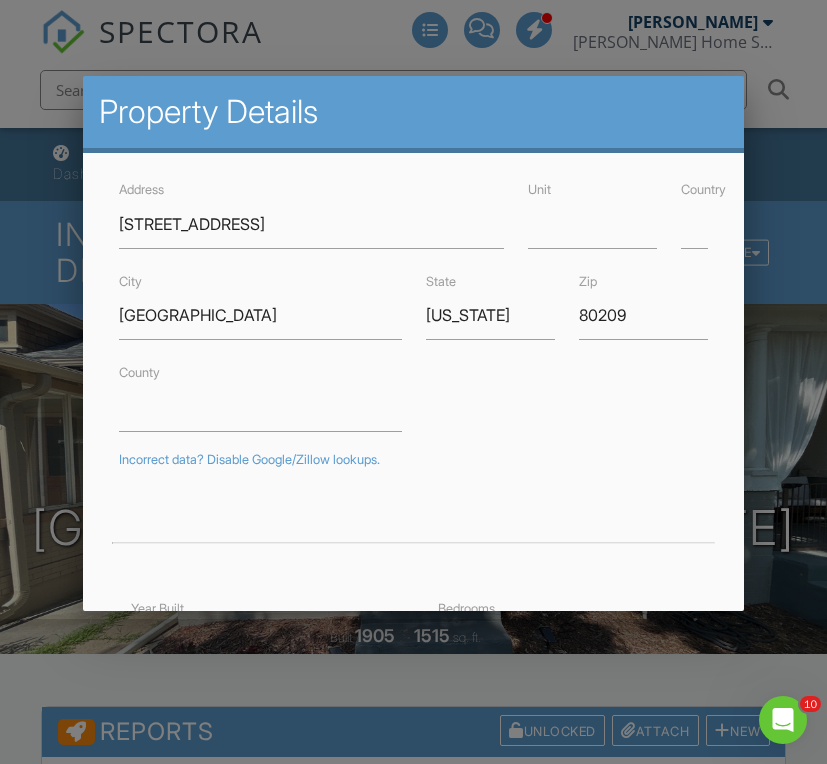 click at bounding box center [413, 377] 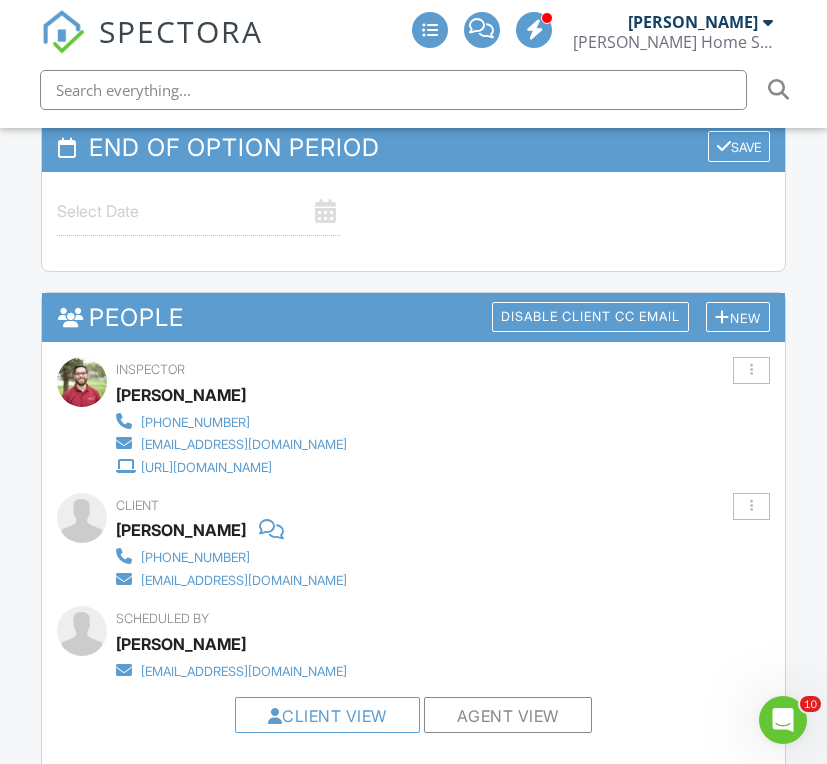 scroll, scrollTop: 2801, scrollLeft: 0, axis: vertical 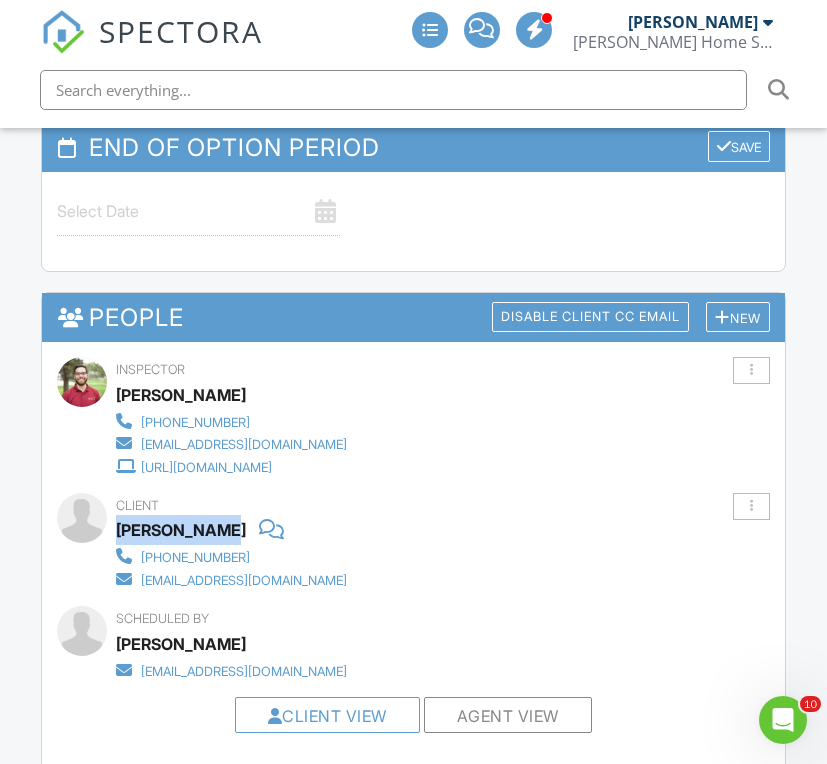 drag, startPoint x: 116, startPoint y: 521, endPoint x: 229, endPoint y: 527, distance: 113.15918 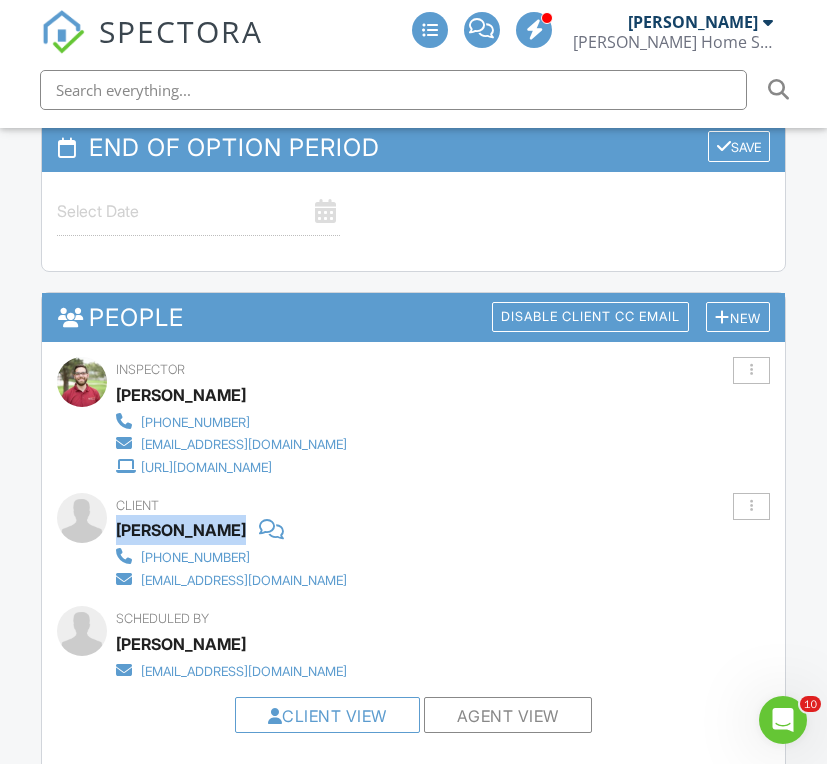 drag, startPoint x: 121, startPoint y: 521, endPoint x: 232, endPoint y: 522, distance: 111.0045 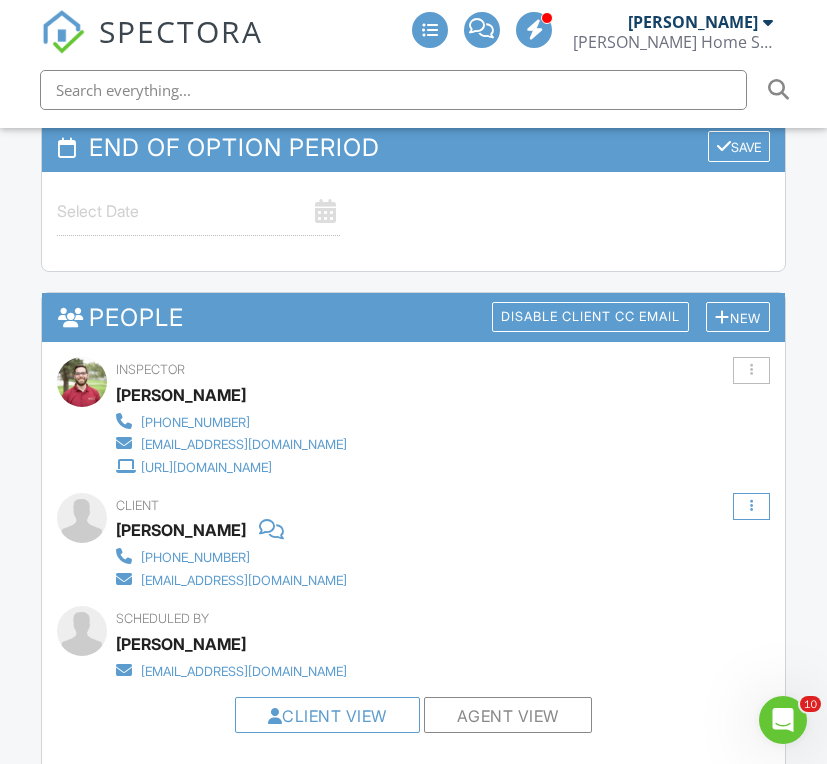 click at bounding box center (751, 506) 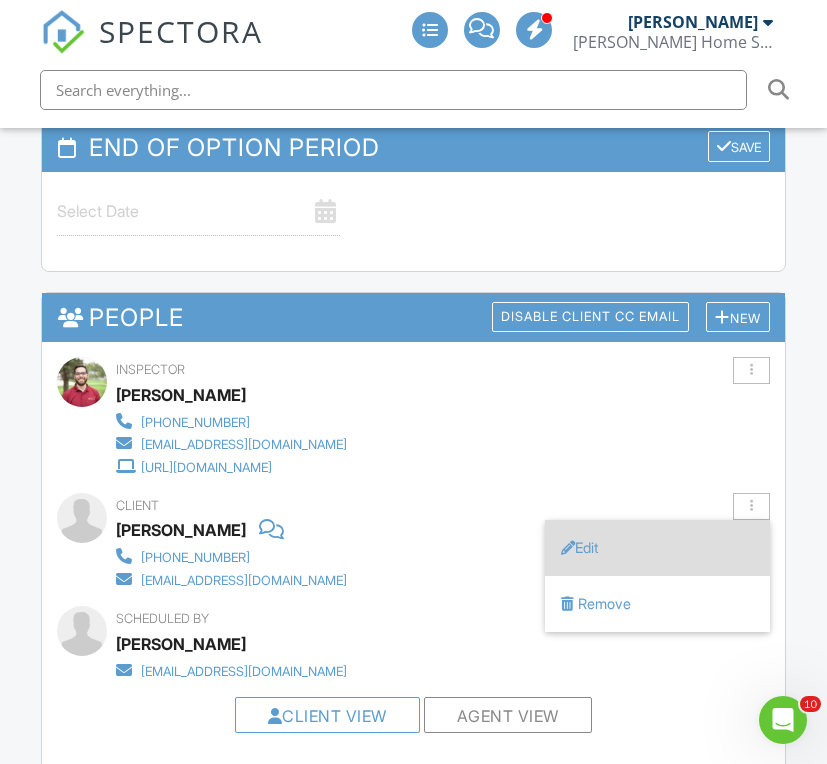 click on "Edit" at bounding box center [657, 548] 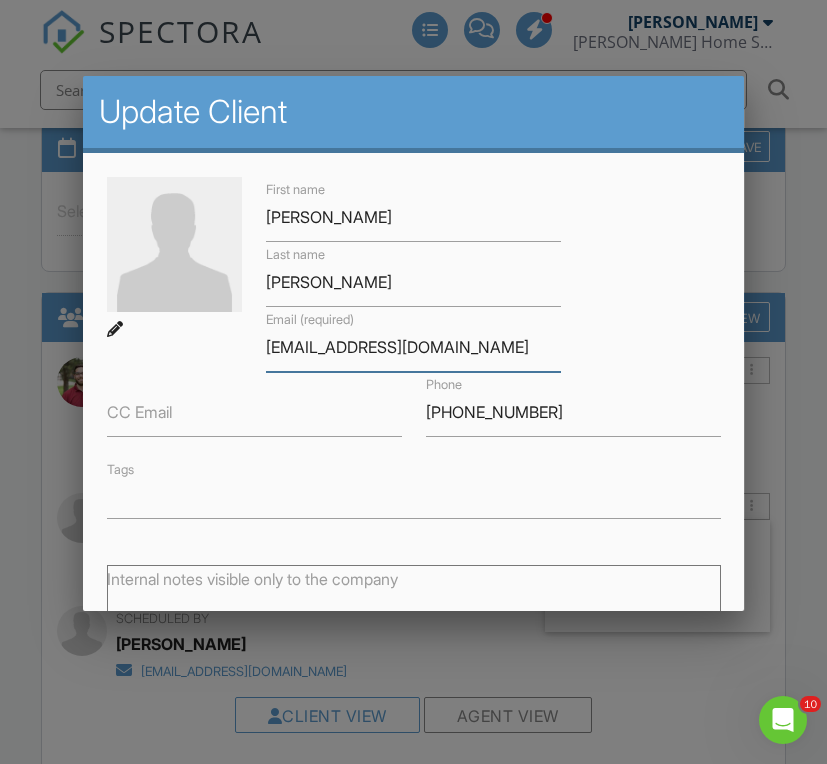 drag, startPoint x: 505, startPoint y: 341, endPoint x: 180, endPoint y: 337, distance: 325.02463 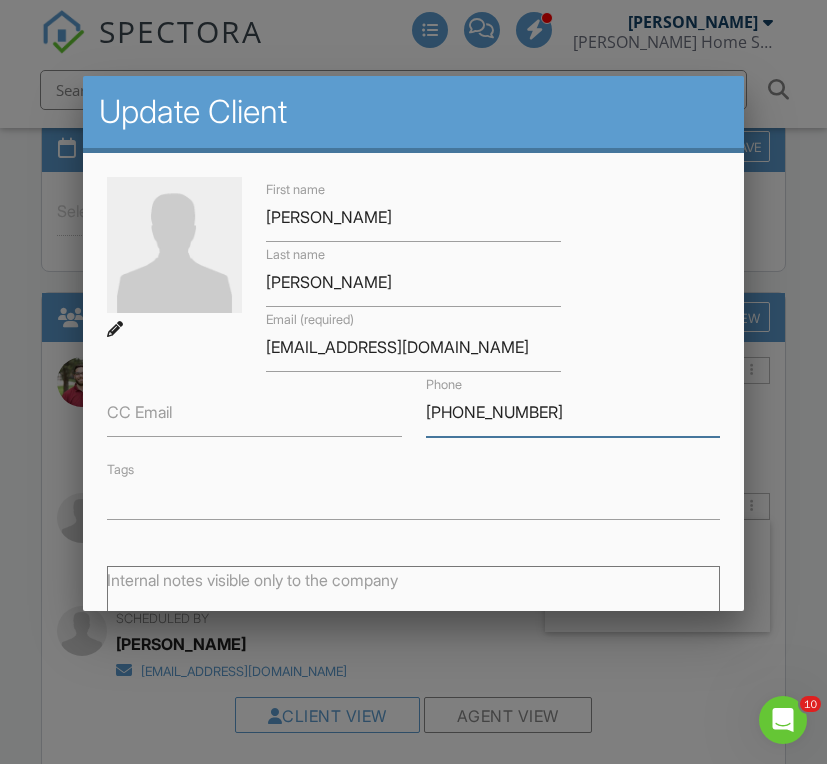drag, startPoint x: 548, startPoint y: 417, endPoint x: 393, endPoint y: 414, distance: 155.02902 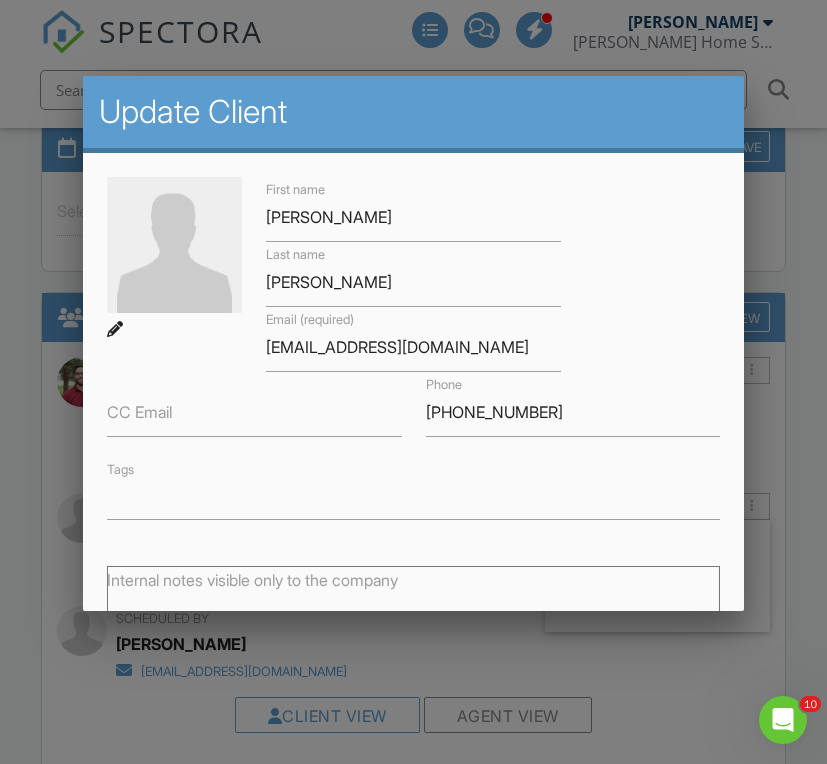 click at bounding box center (413, 377) 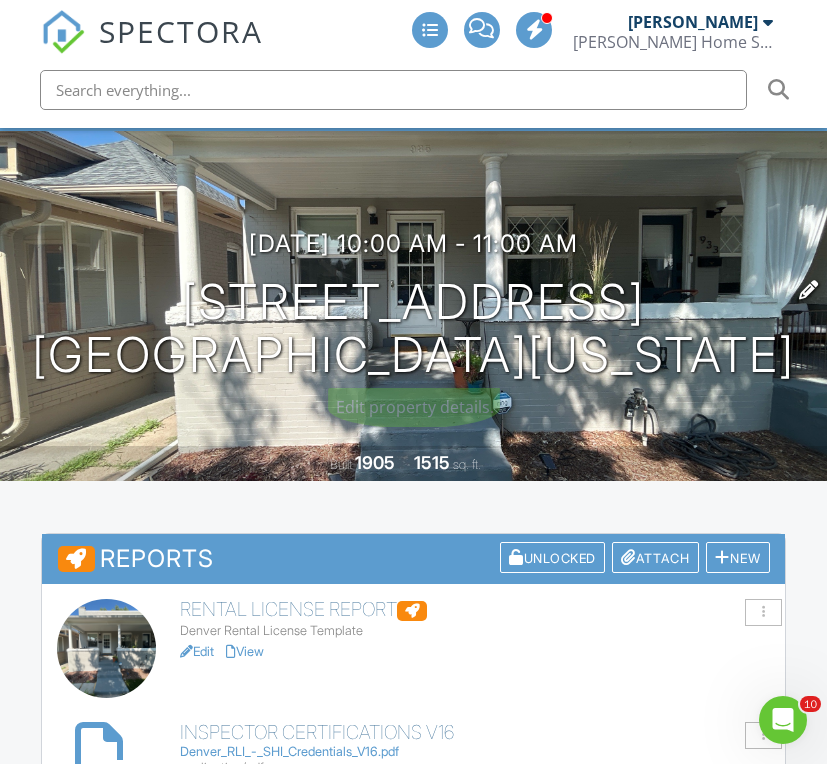 scroll, scrollTop: 388, scrollLeft: 0, axis: vertical 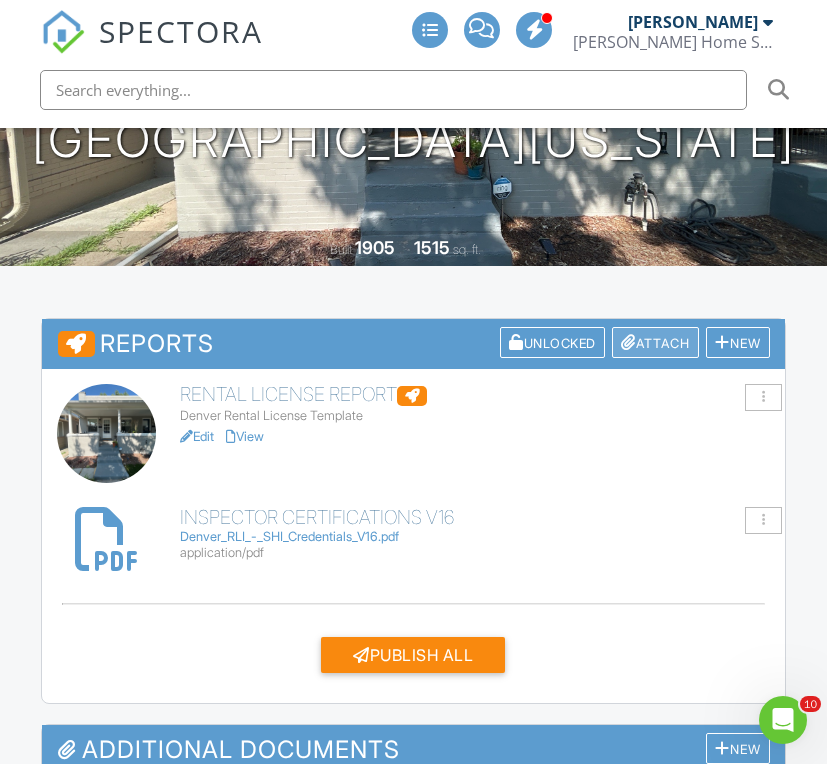 click on "Attach" at bounding box center [655, 342] 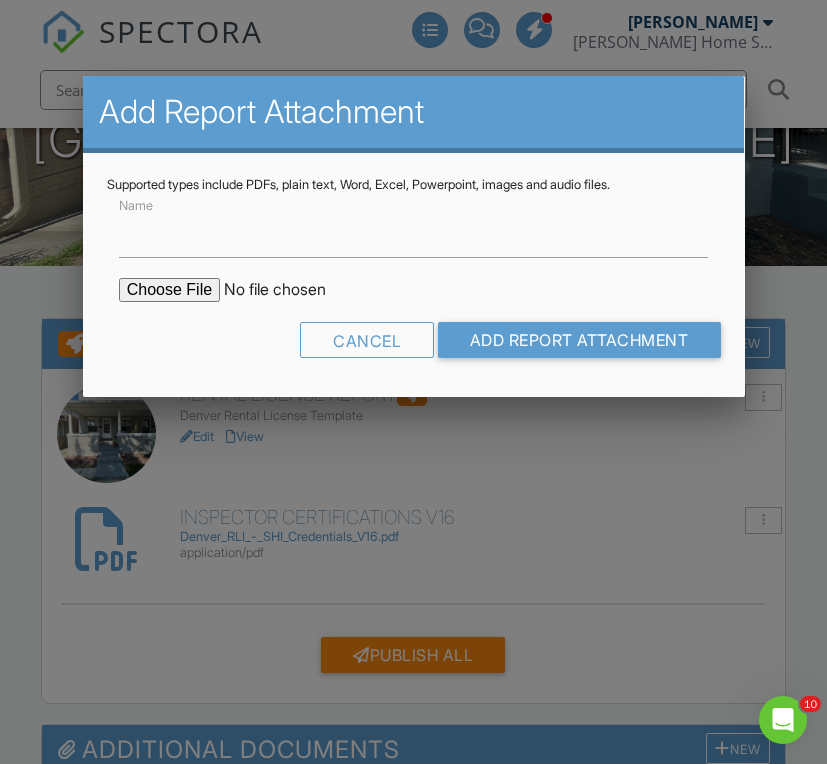 click at bounding box center [289, 290] 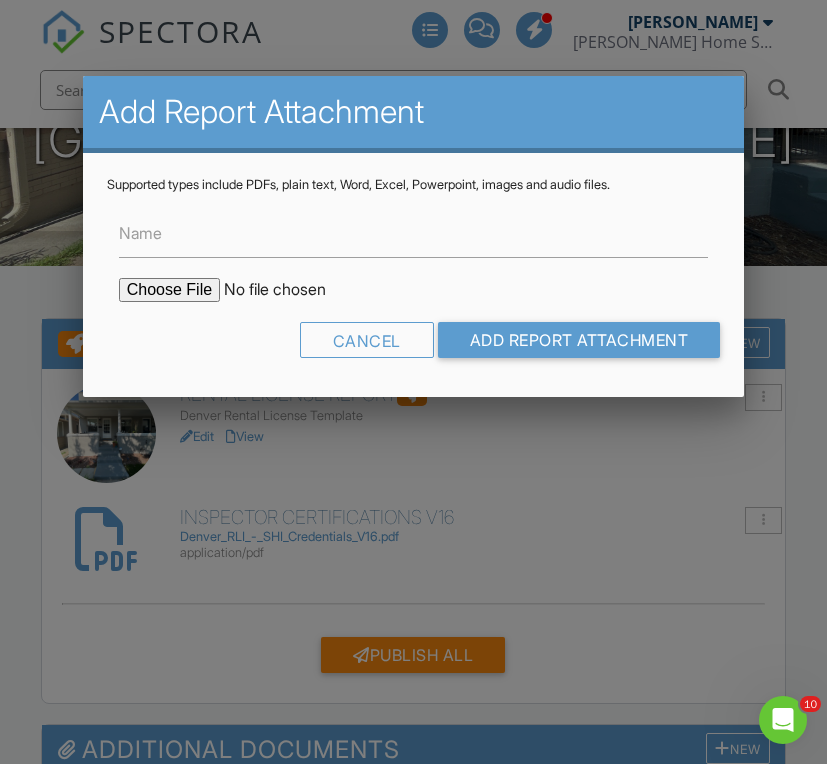 type on "C:\fakepath\935 S Clarkson St.pdf" 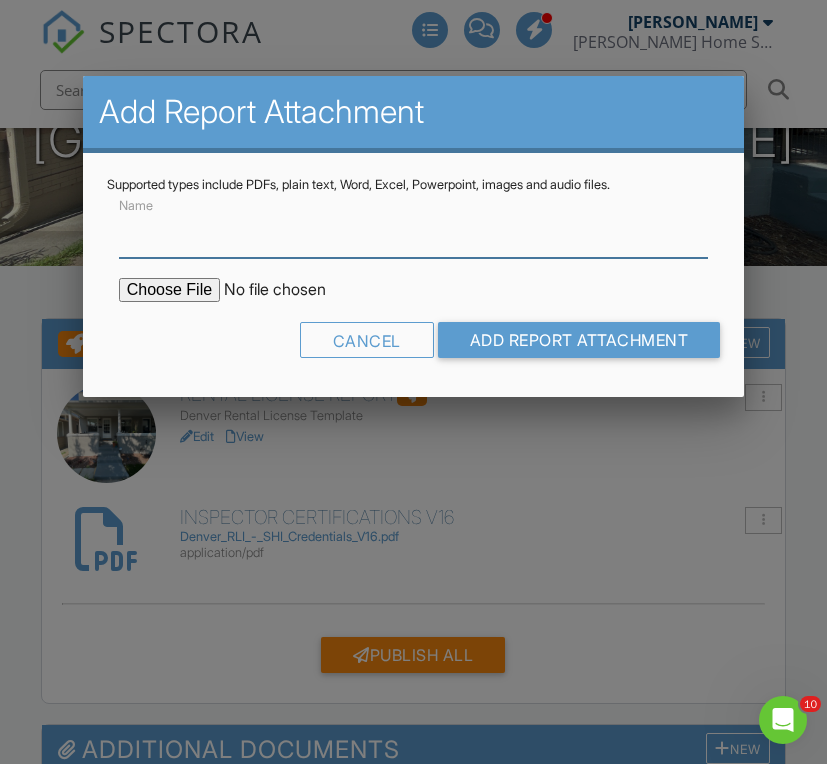 click on "Name" at bounding box center [414, 233] 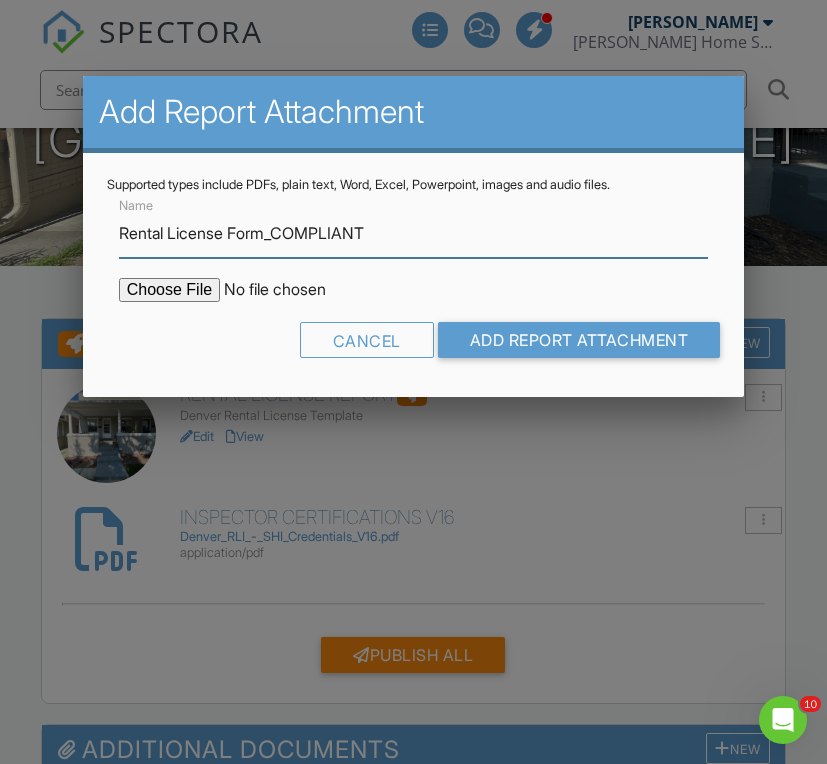 type on "Rental License Form_COMPLIANT" 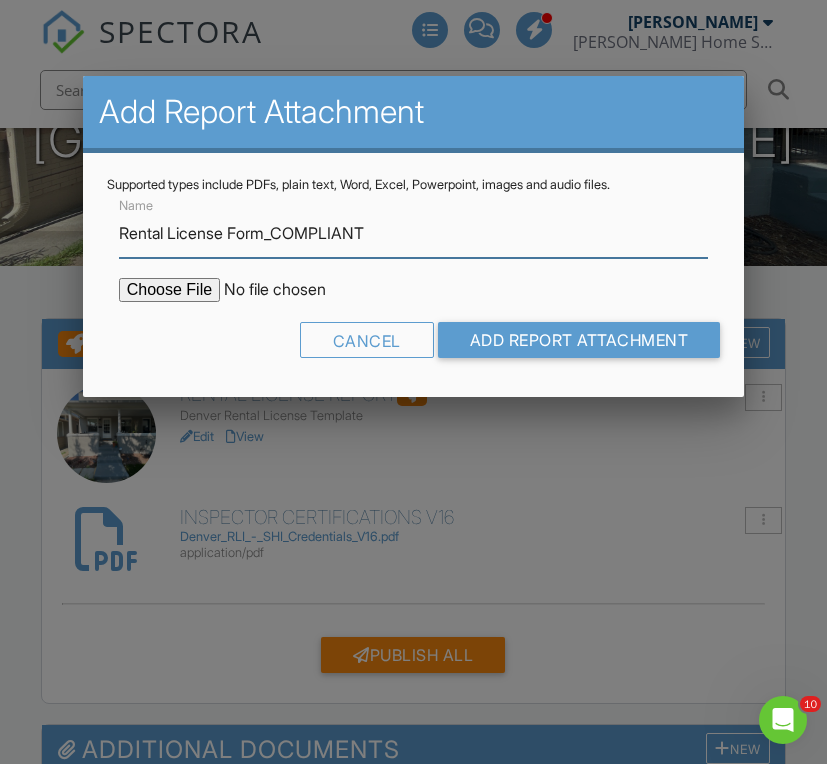 click on "Add Report Attachment" at bounding box center (579, 340) 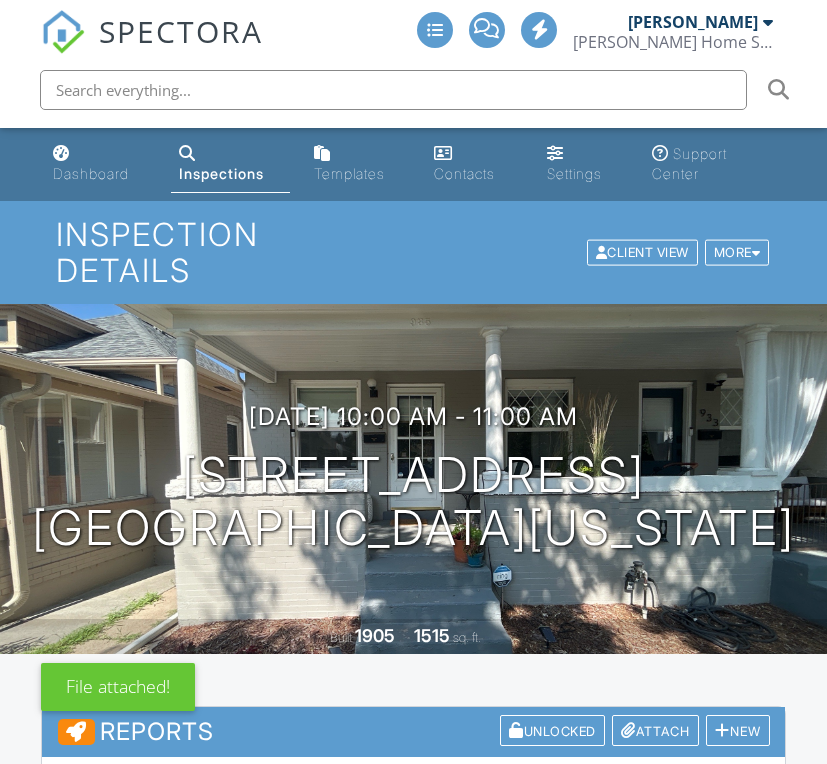 scroll, scrollTop: 0, scrollLeft: 0, axis: both 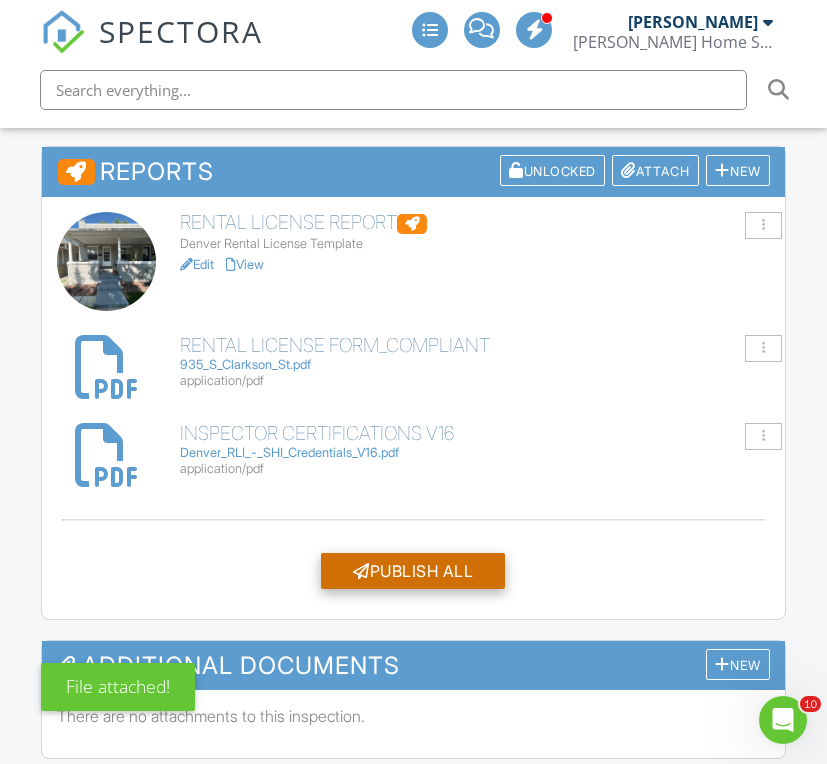 click on "Publish All" at bounding box center (413, 571) 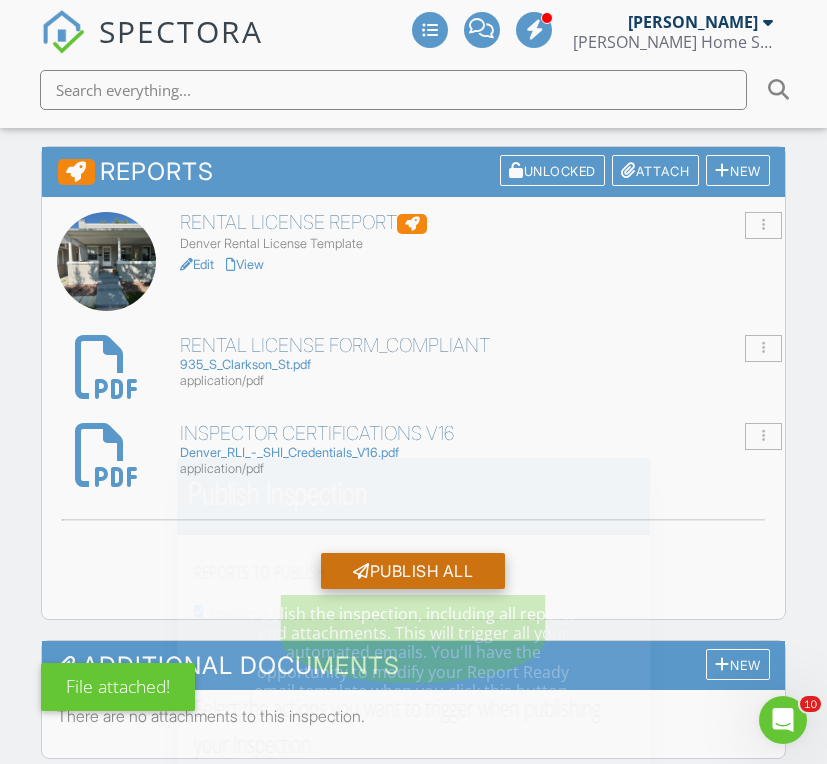 scroll, scrollTop: 0, scrollLeft: 0, axis: both 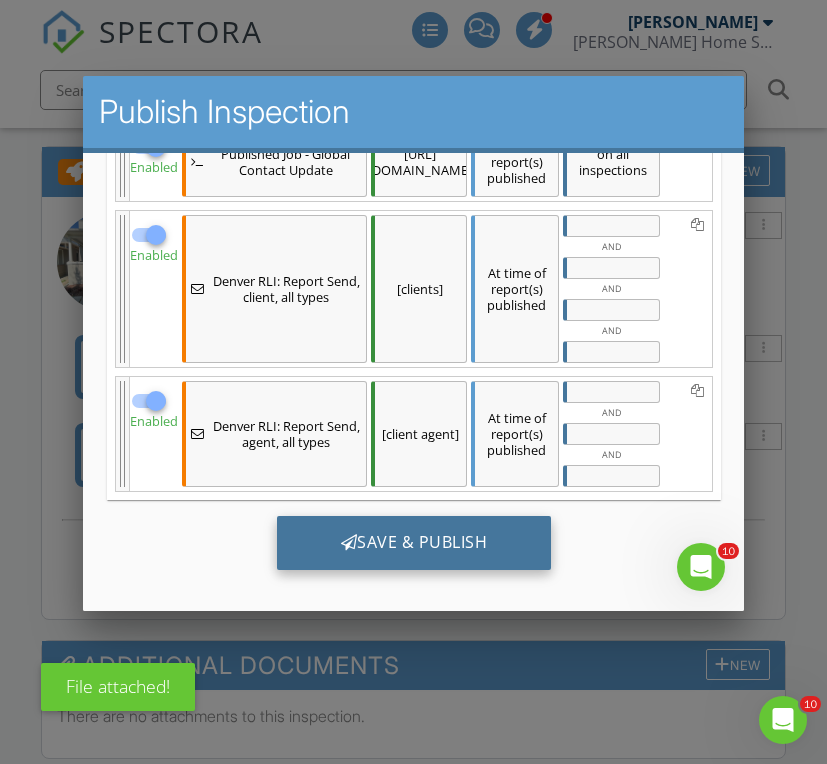 click on "Save & Publish" at bounding box center [413, 543] 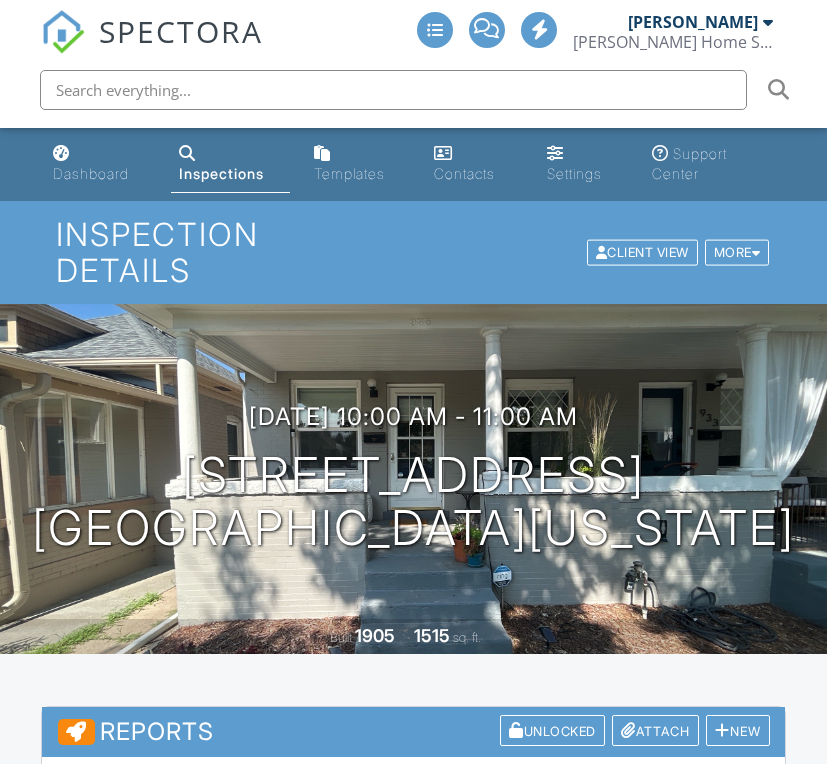 scroll, scrollTop: 155, scrollLeft: 0, axis: vertical 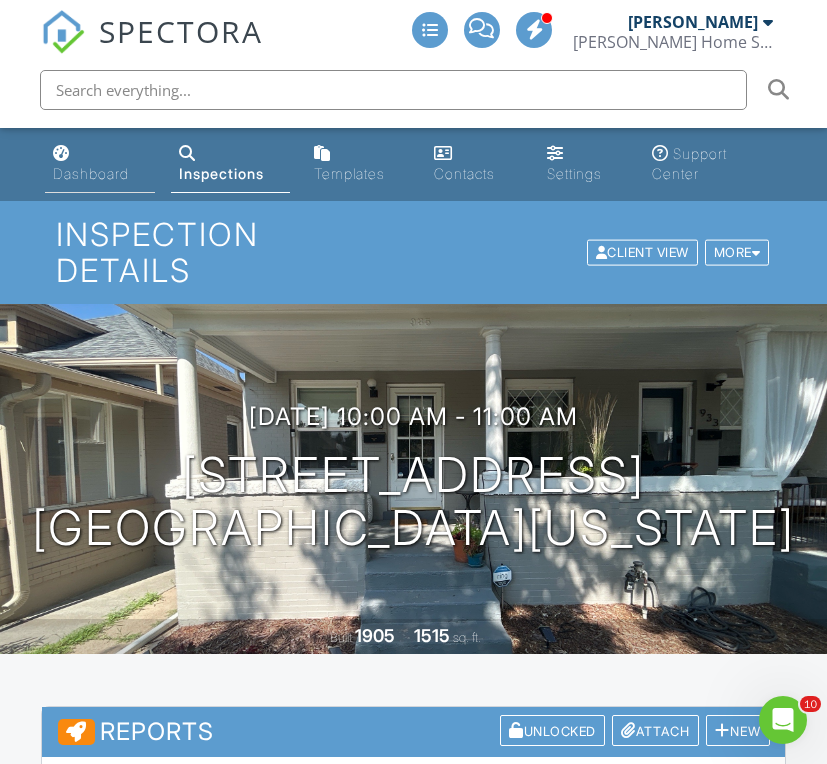 click on "Dashboard" at bounding box center [99, 164] 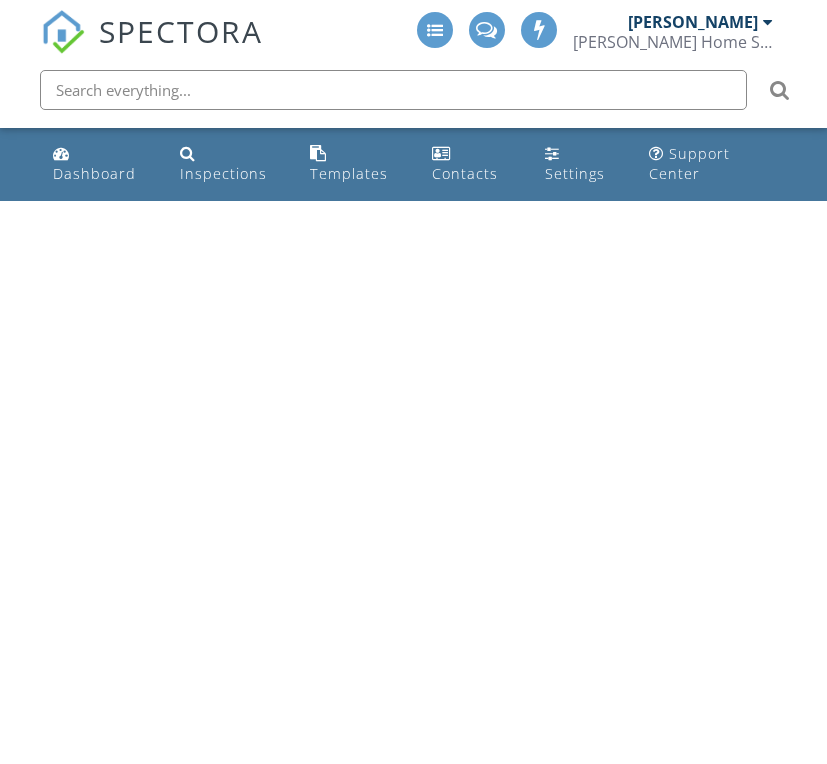 scroll, scrollTop: 0, scrollLeft: 0, axis: both 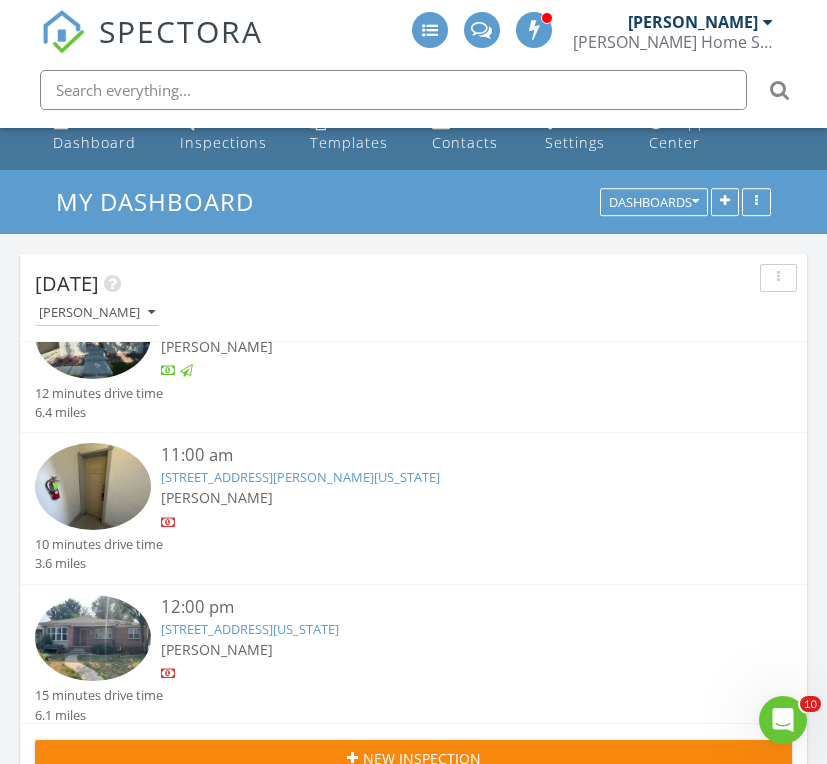 click on "[STREET_ADDRESS][PERSON_NAME][US_STATE]" at bounding box center [300, 477] 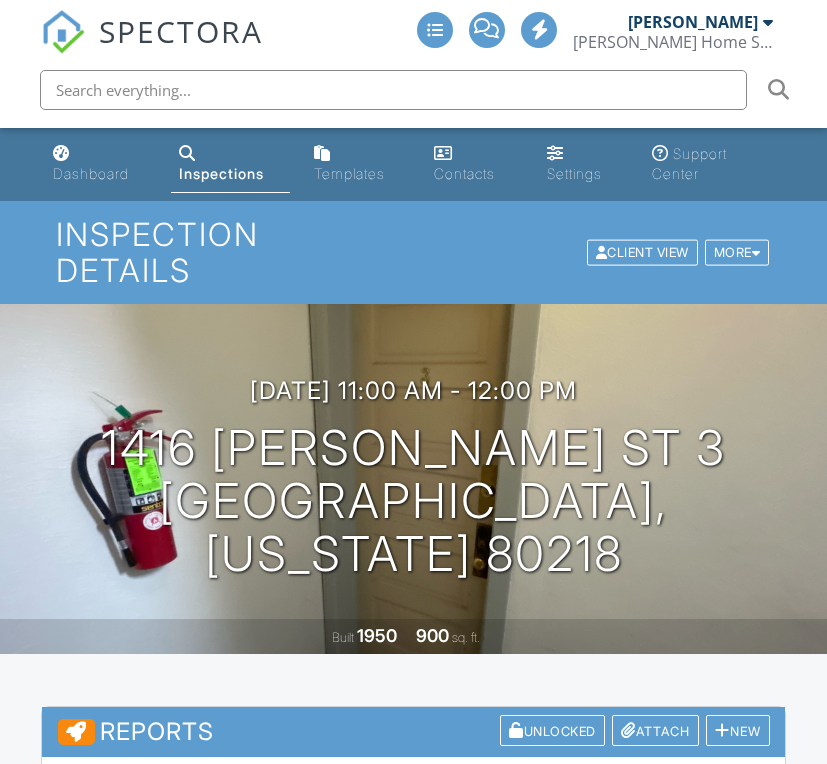 scroll, scrollTop: 0, scrollLeft: 0, axis: both 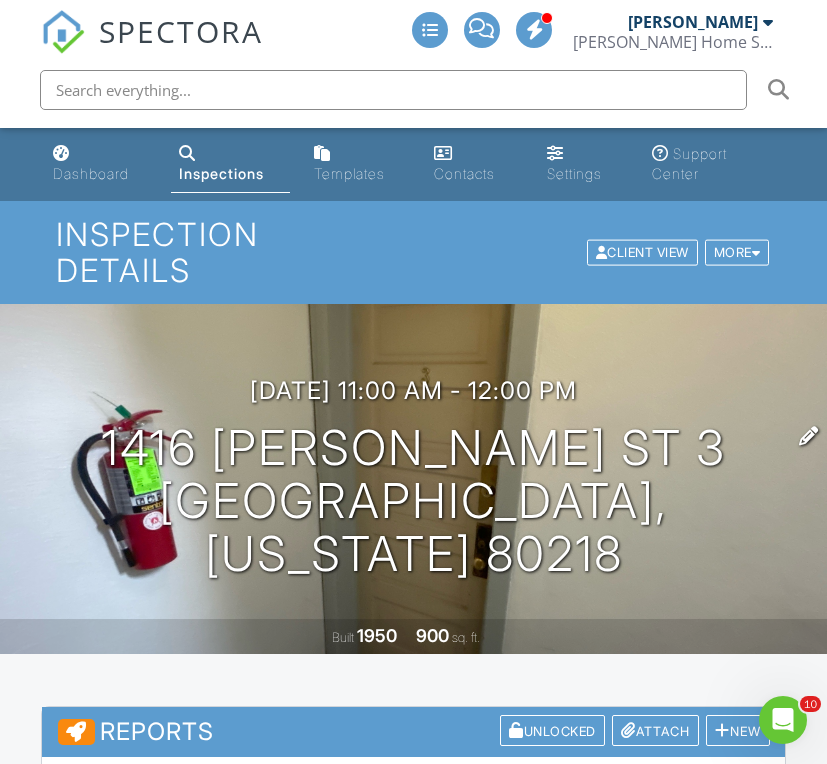 click on "1416 Downing St 3
Denver, Colorado 80218" at bounding box center [413, 501] 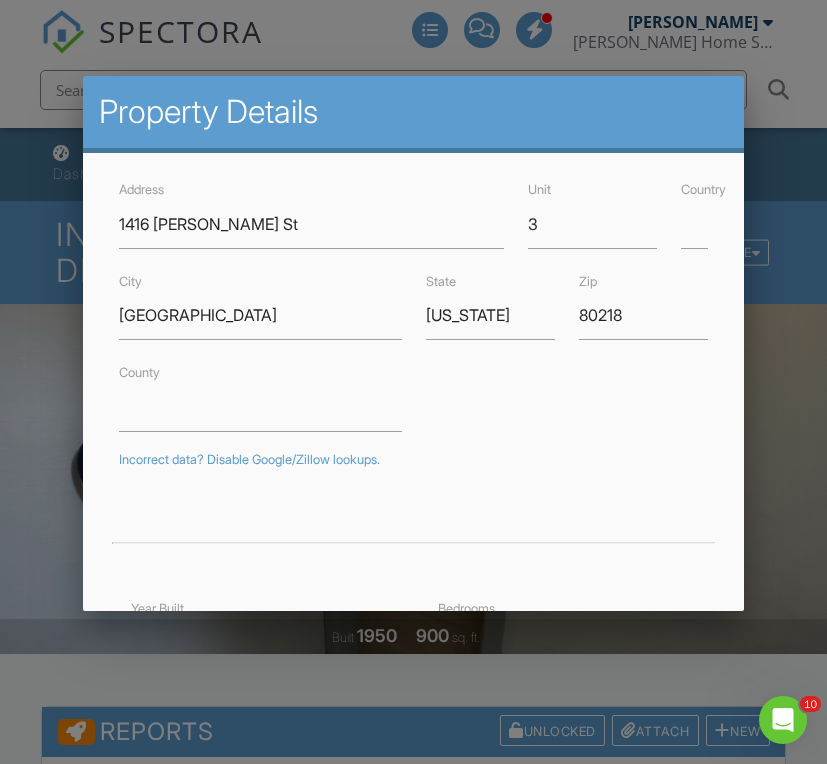 click at bounding box center (413, 377) 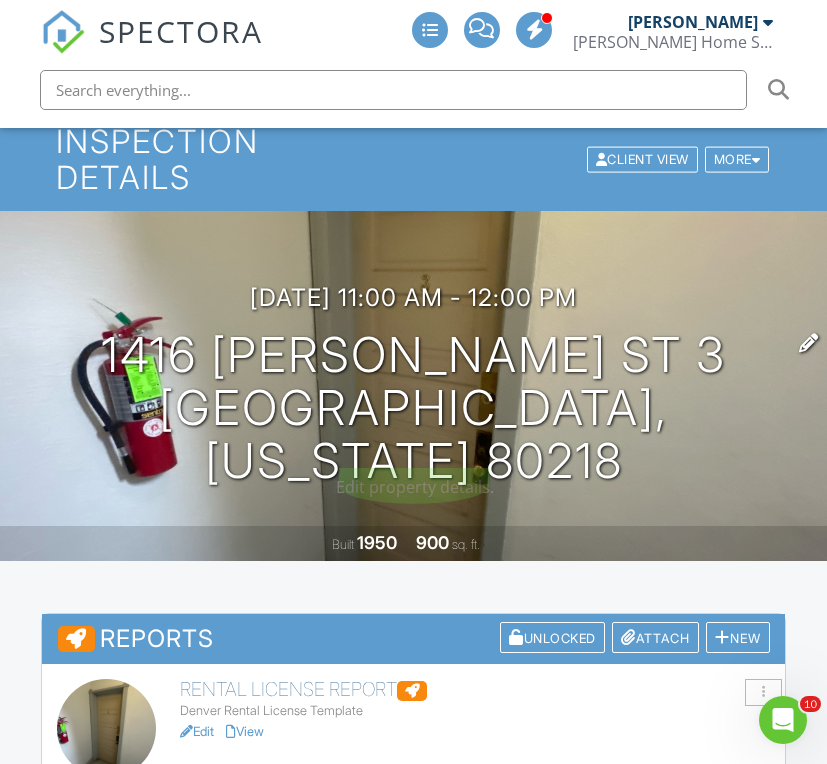scroll, scrollTop: 501, scrollLeft: 0, axis: vertical 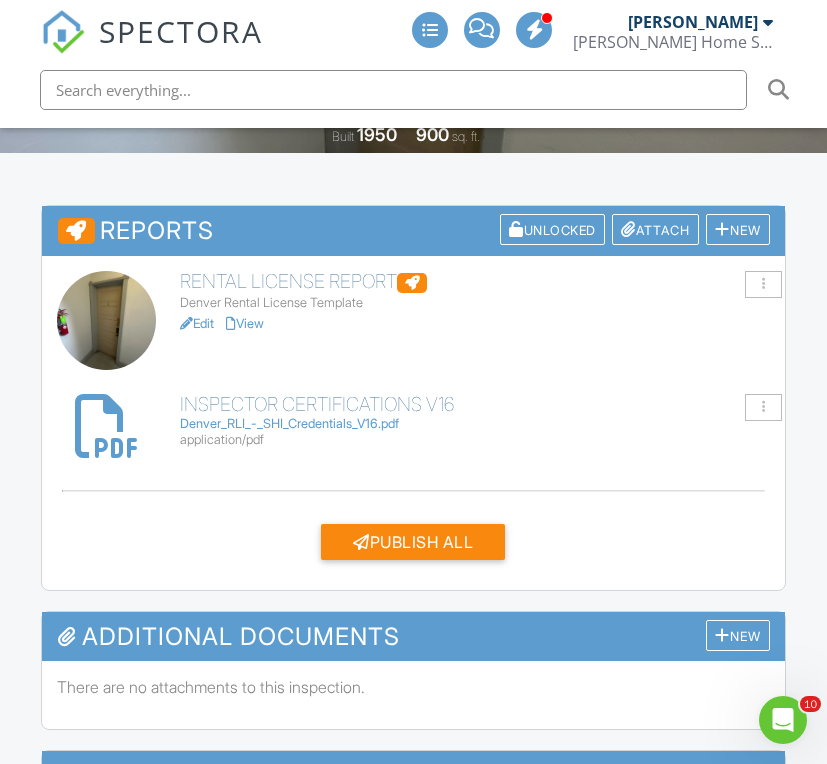 click on "Edit" at bounding box center (197, 323) 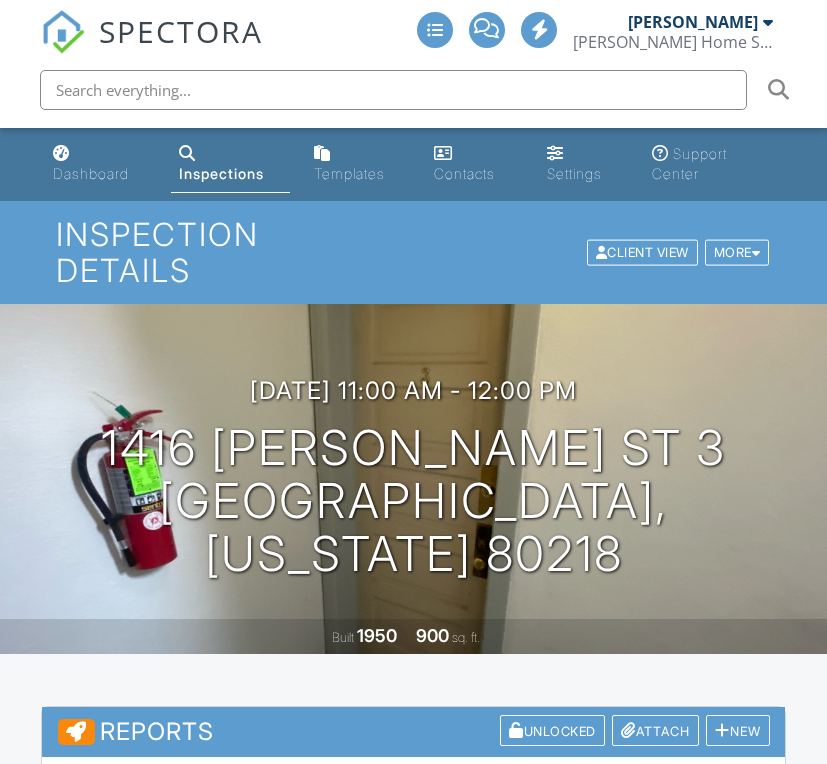scroll, scrollTop: 0, scrollLeft: 0, axis: both 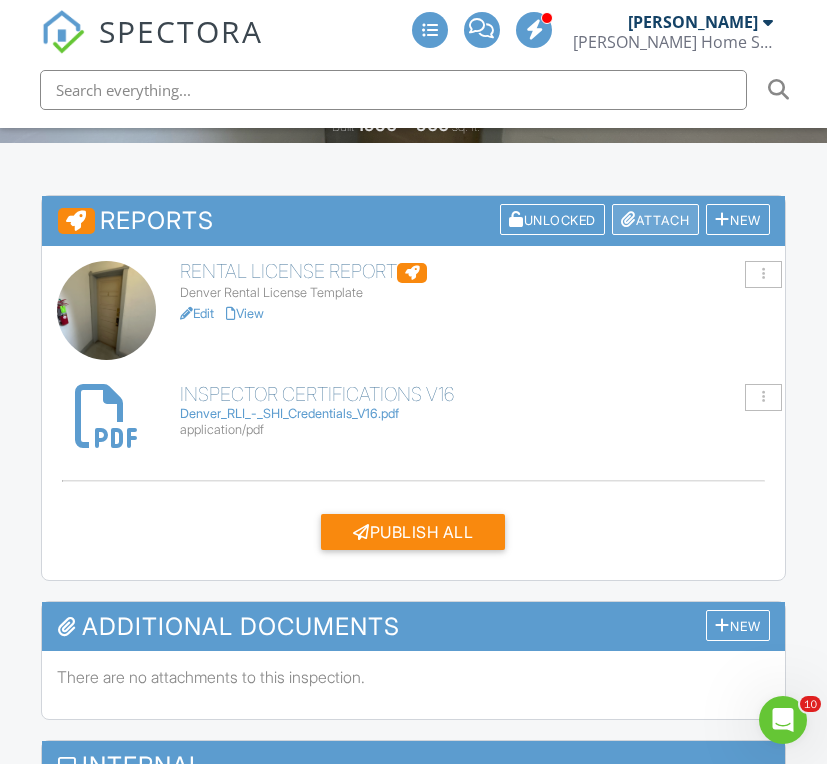 click on "Attach" at bounding box center [655, 219] 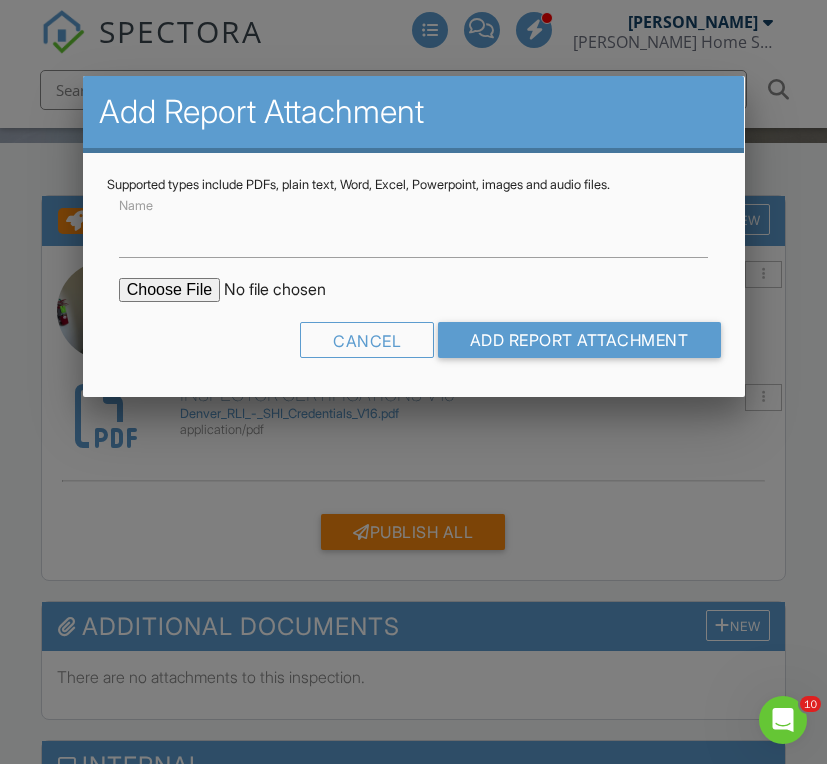 click at bounding box center (289, 290) 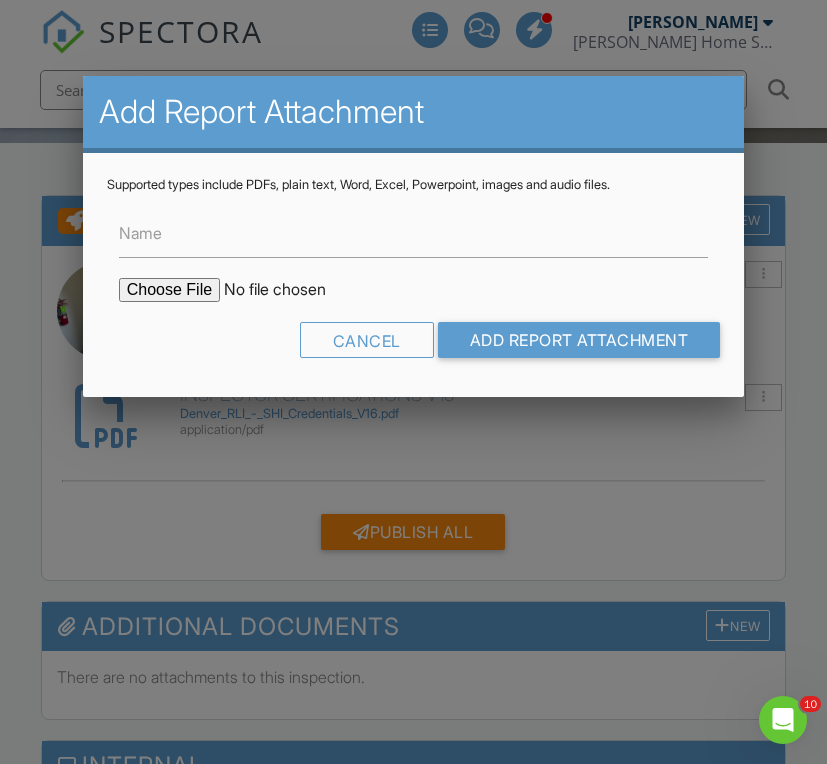 type on "C:\fakepath\1416 [PERSON_NAME] St 3_NON_COMPLIANT.pdf" 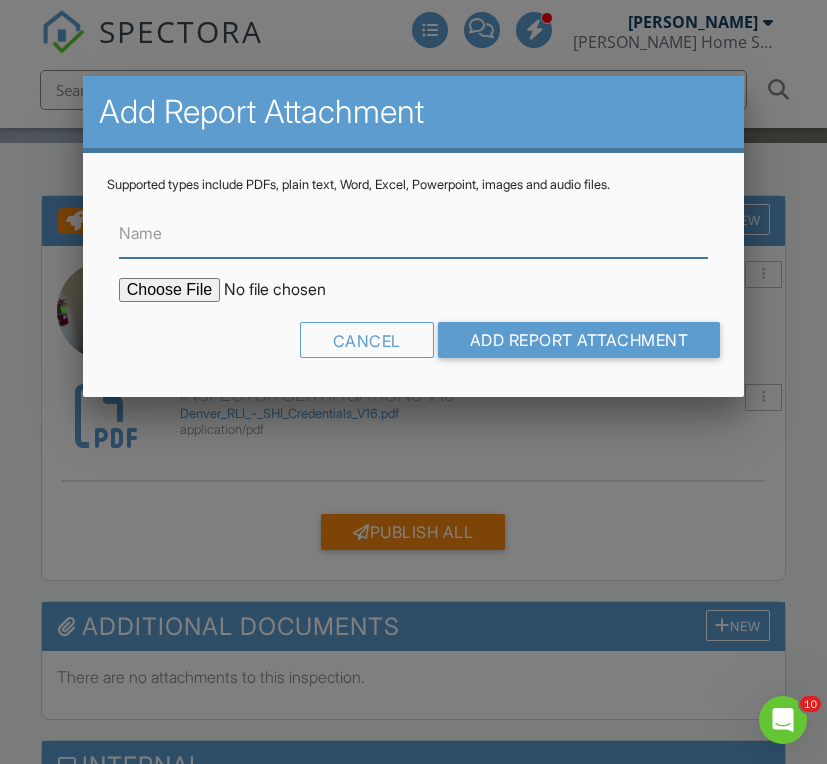 click on "Name" at bounding box center [414, 233] 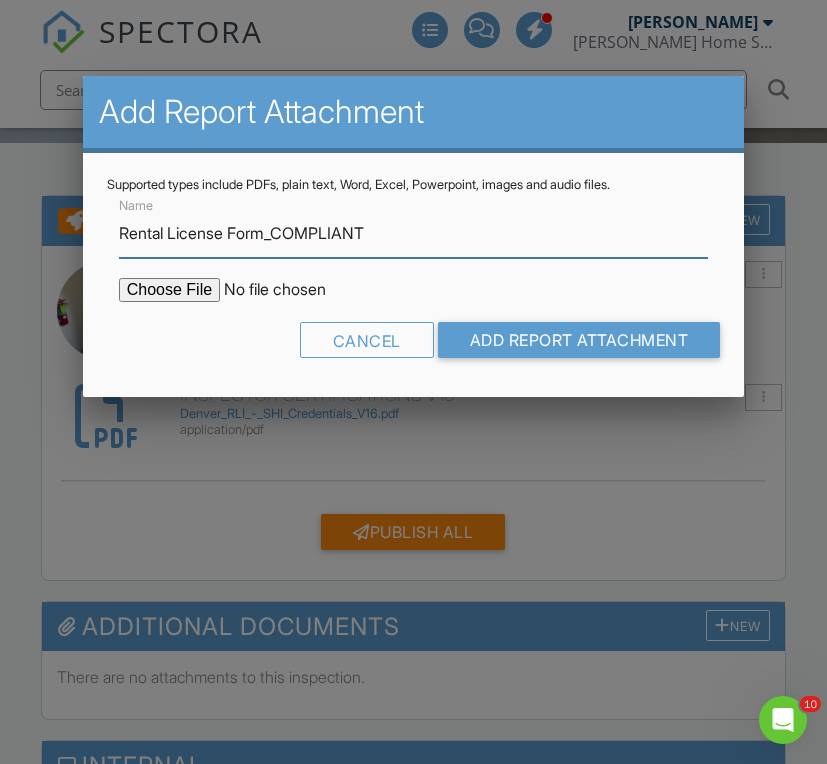 type on "Rental License Form_COMPLIANT" 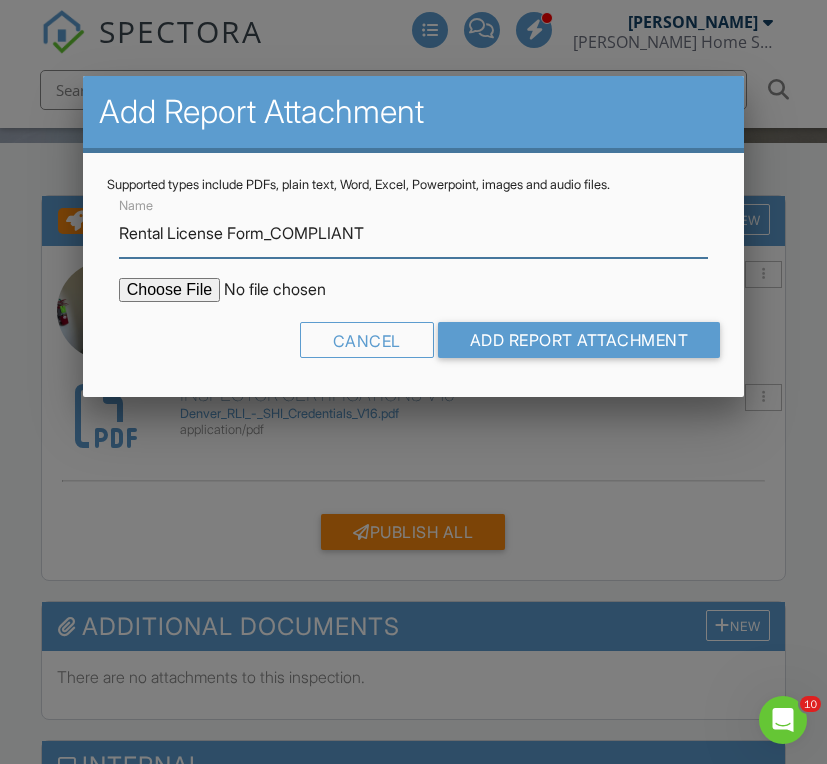 click on "Add Report Attachment" at bounding box center (579, 340) 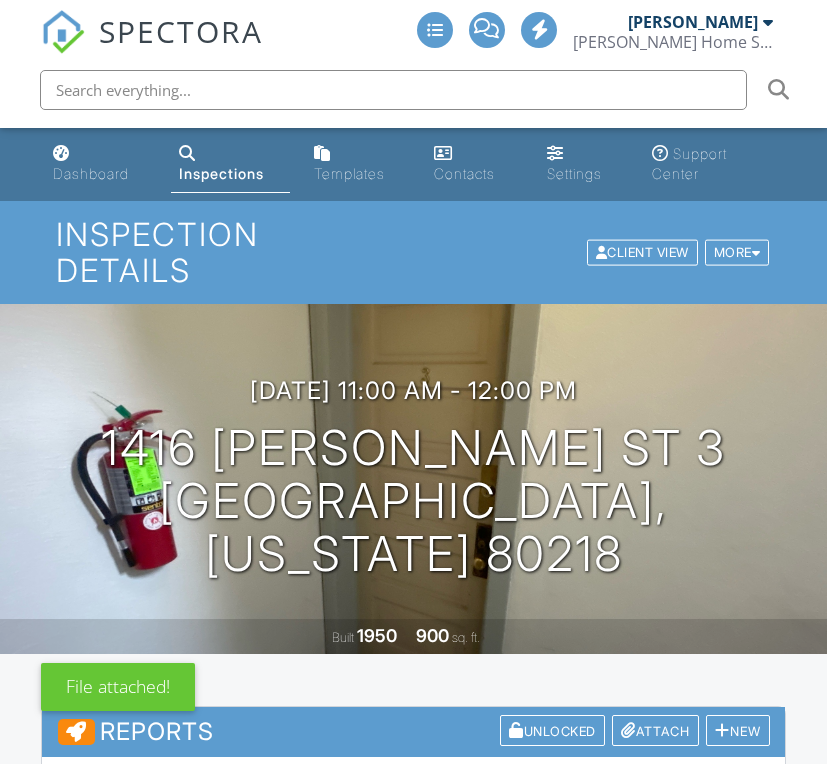 scroll, scrollTop: 0, scrollLeft: 0, axis: both 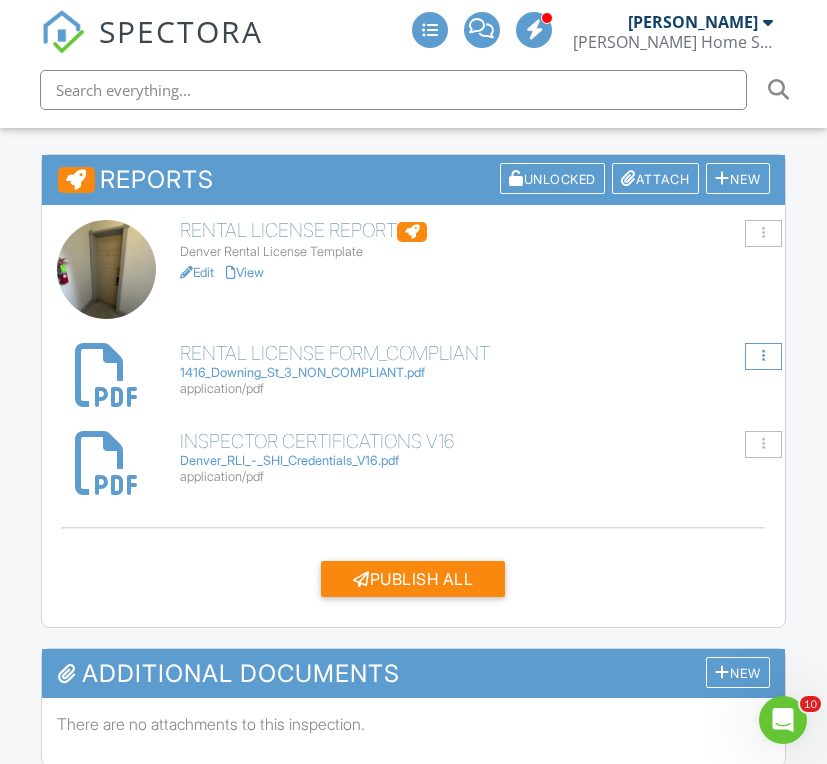 click at bounding box center (763, 356) 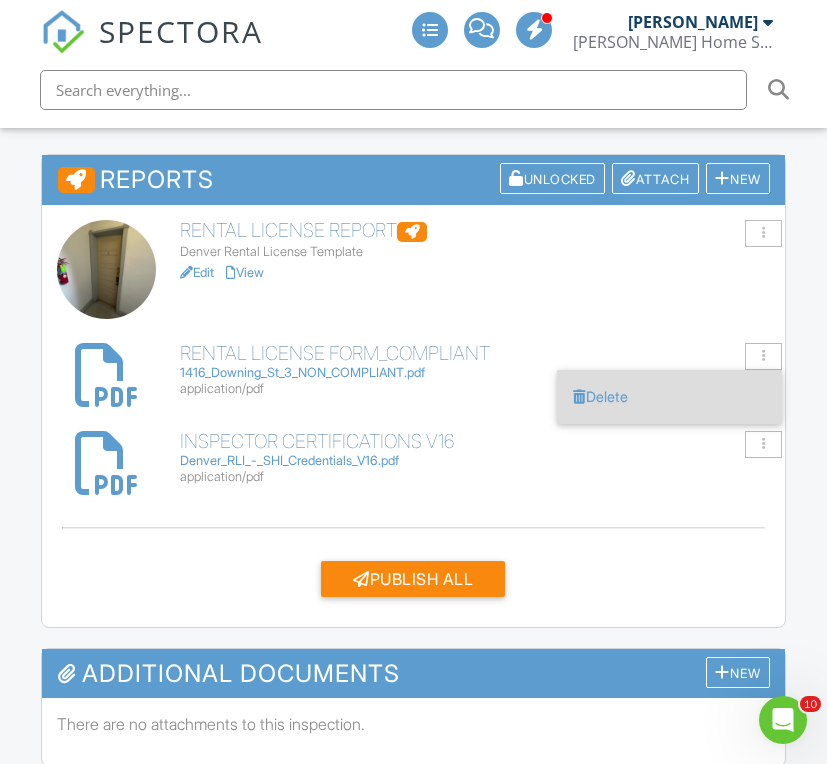 click on "Delete" at bounding box center (669, 397) 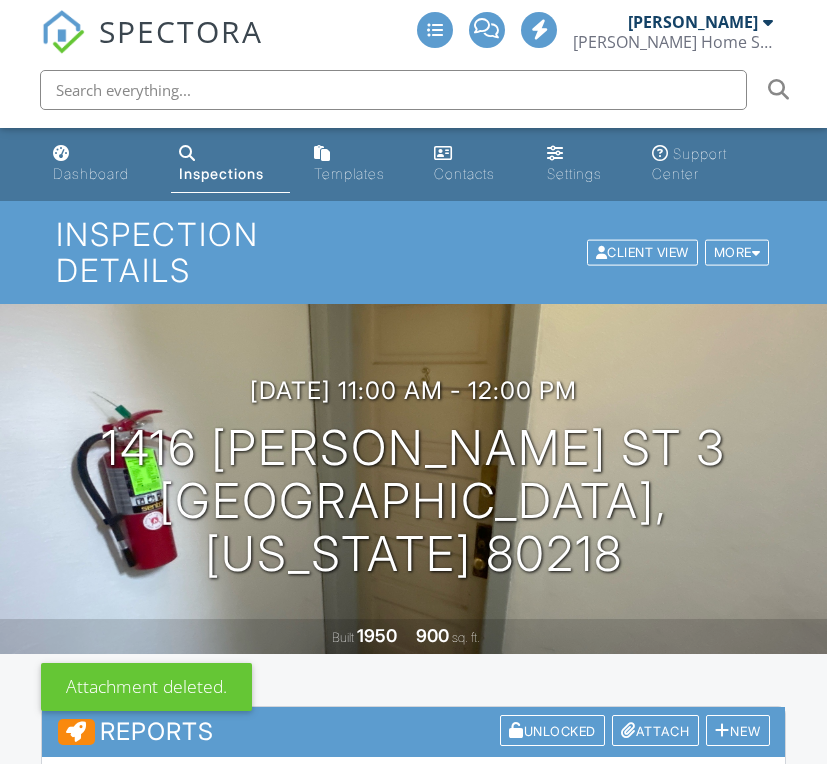 scroll, scrollTop: 19, scrollLeft: 0, axis: vertical 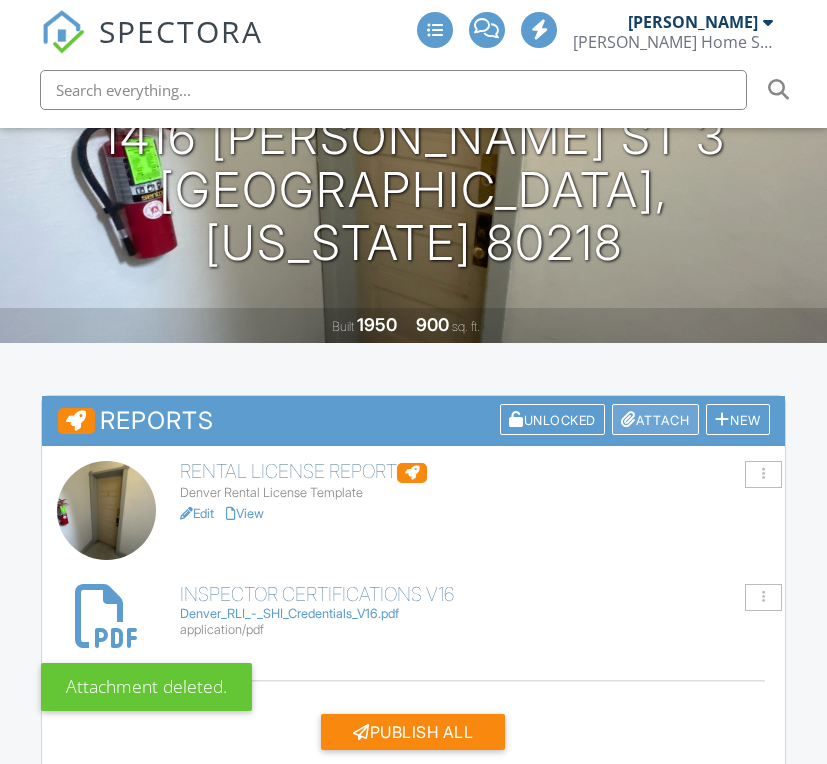 click on "Attach" at bounding box center (655, 419) 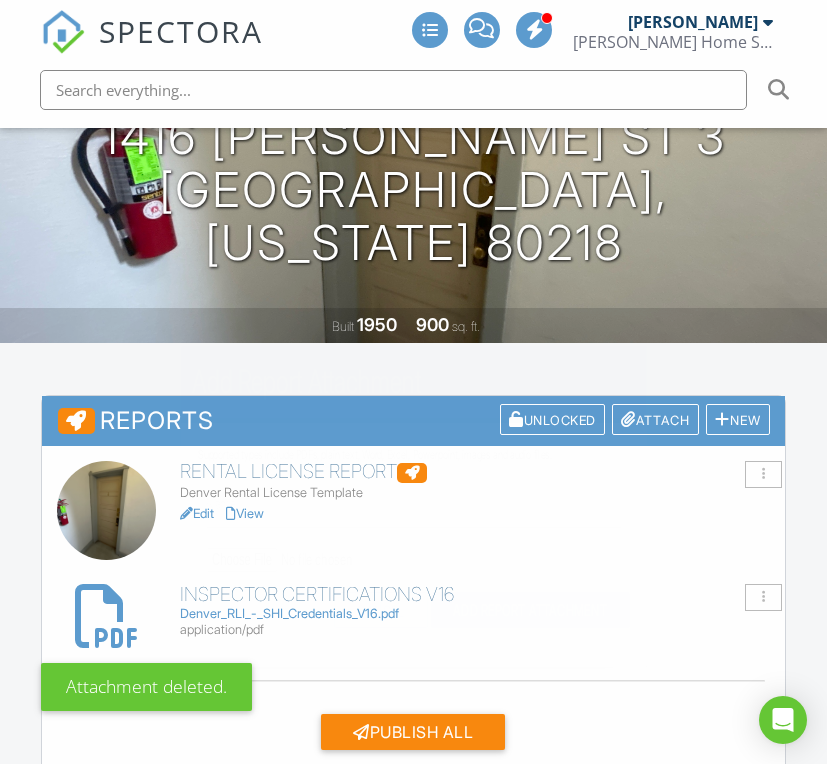 scroll, scrollTop: 0, scrollLeft: 0, axis: both 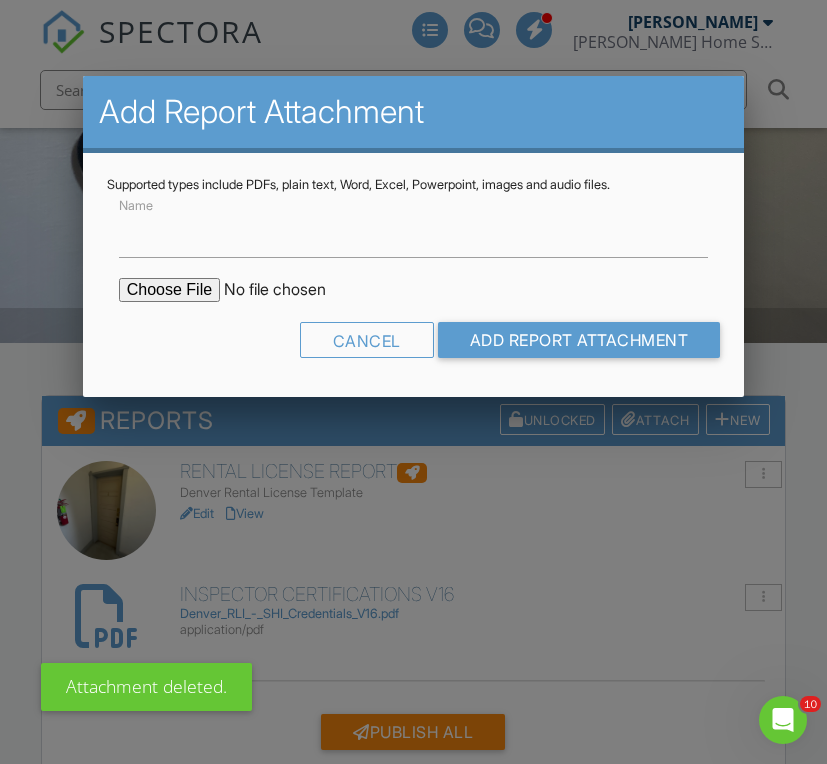 click at bounding box center [289, 290] 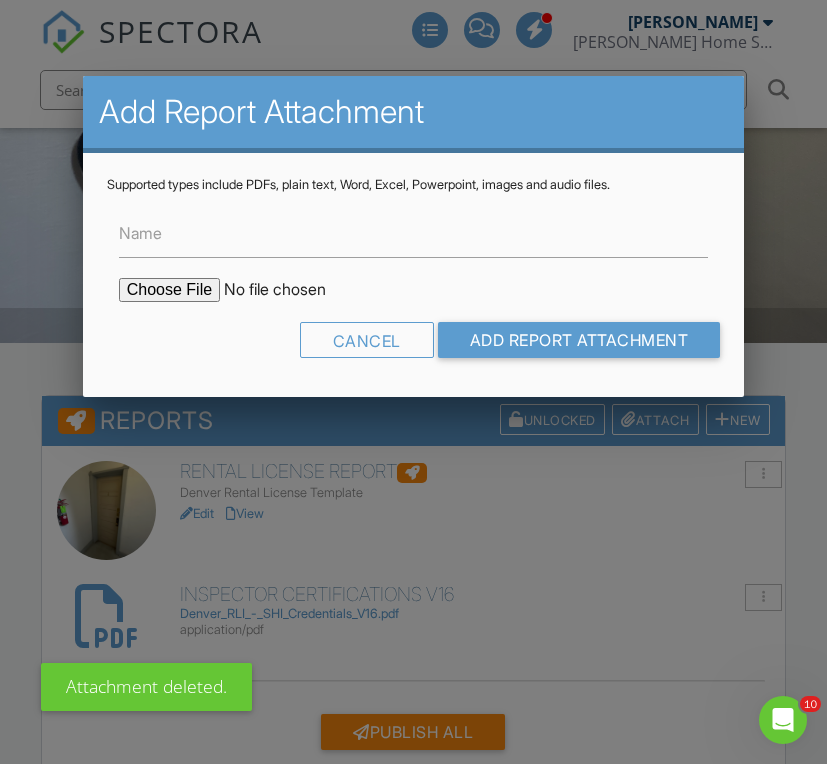 type on "C:\fakepath\1416 Downing St 3_NON_COMPLIANT.pdf" 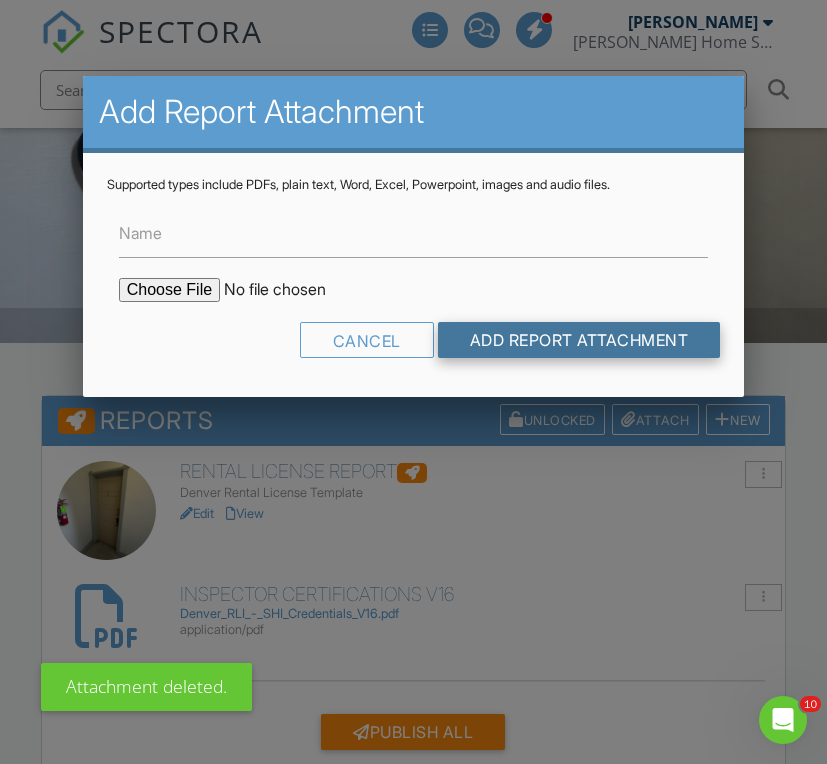 click on "Add Report Attachment" at bounding box center [579, 340] 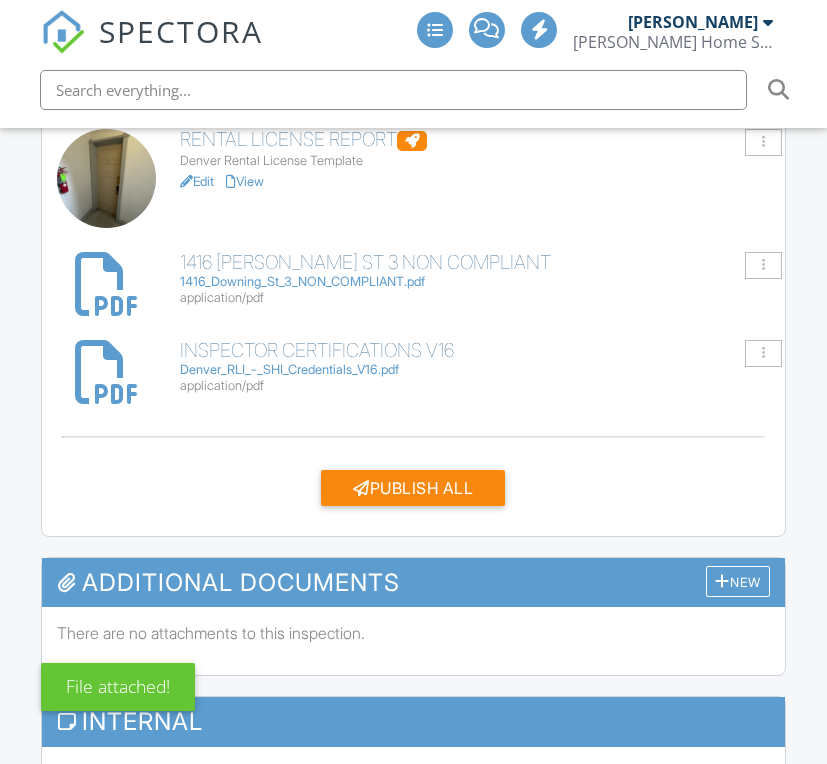 scroll, scrollTop: 0, scrollLeft: 0, axis: both 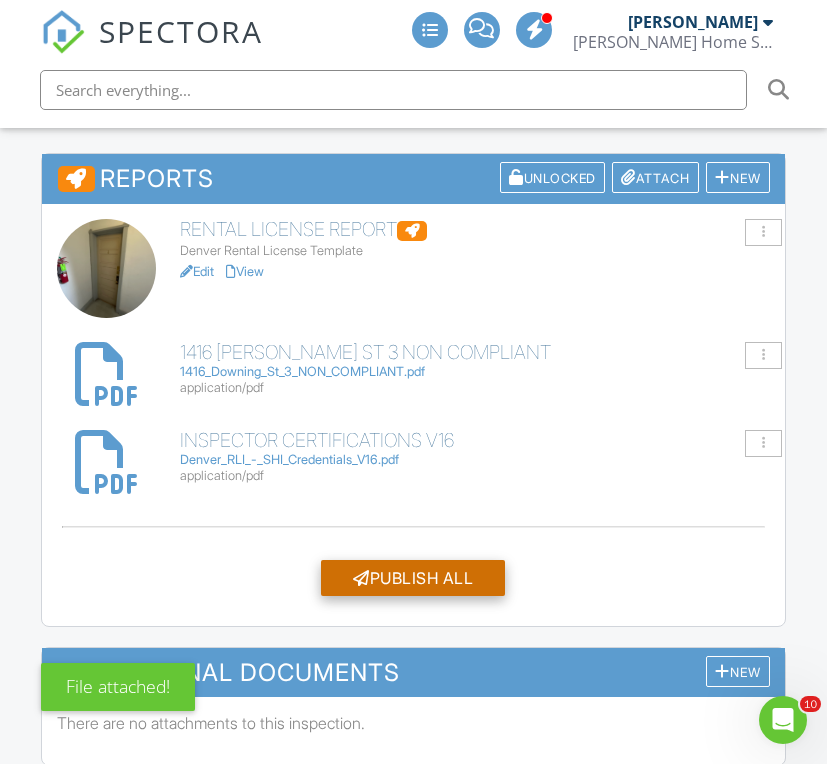 click on "Publish All" at bounding box center (413, 578) 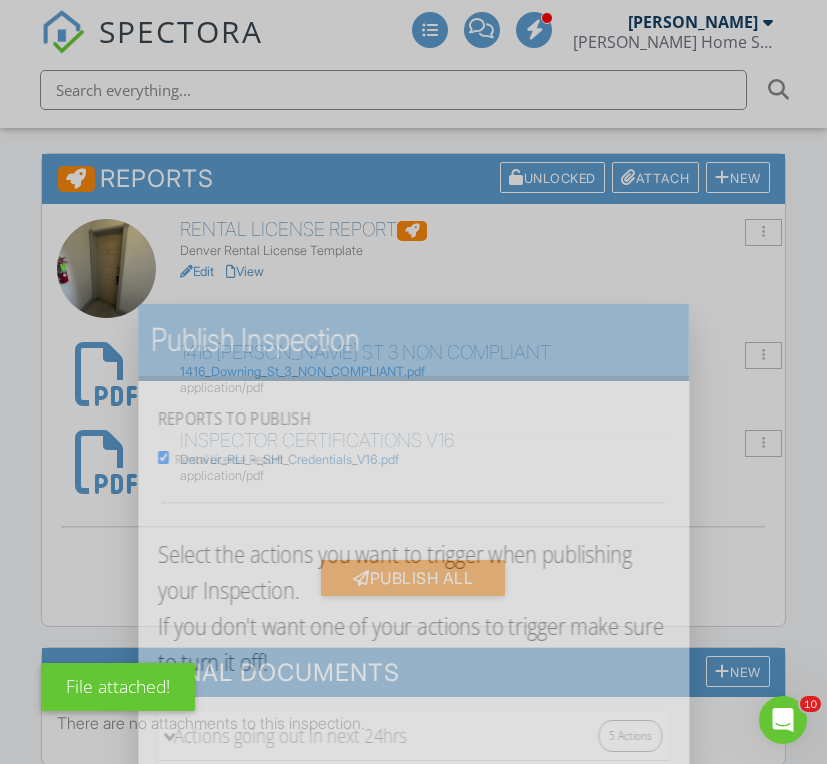 scroll, scrollTop: 0, scrollLeft: 0, axis: both 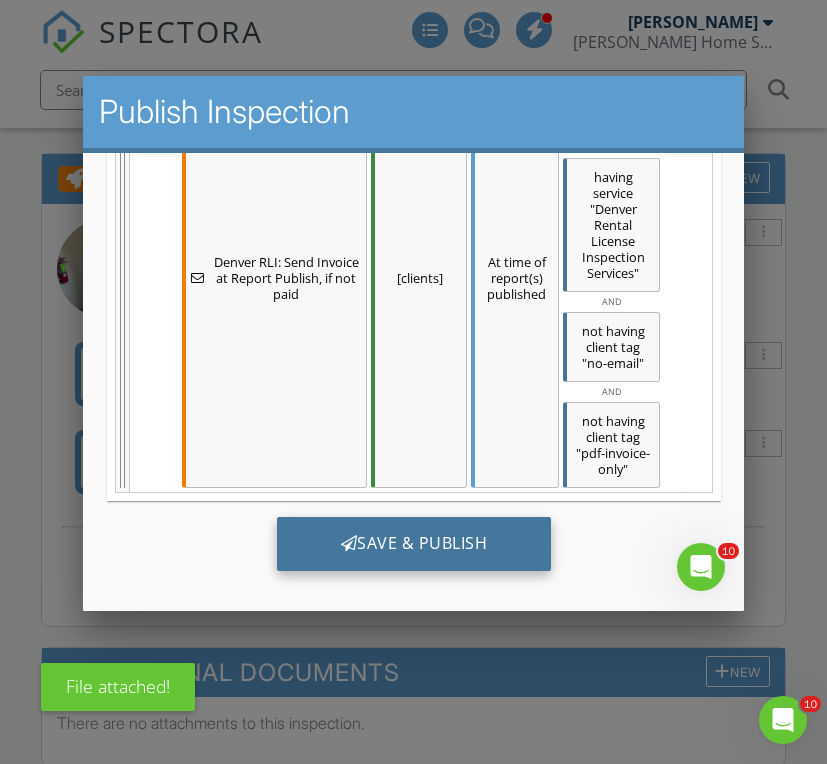 click on "Save & Publish" at bounding box center [413, 544] 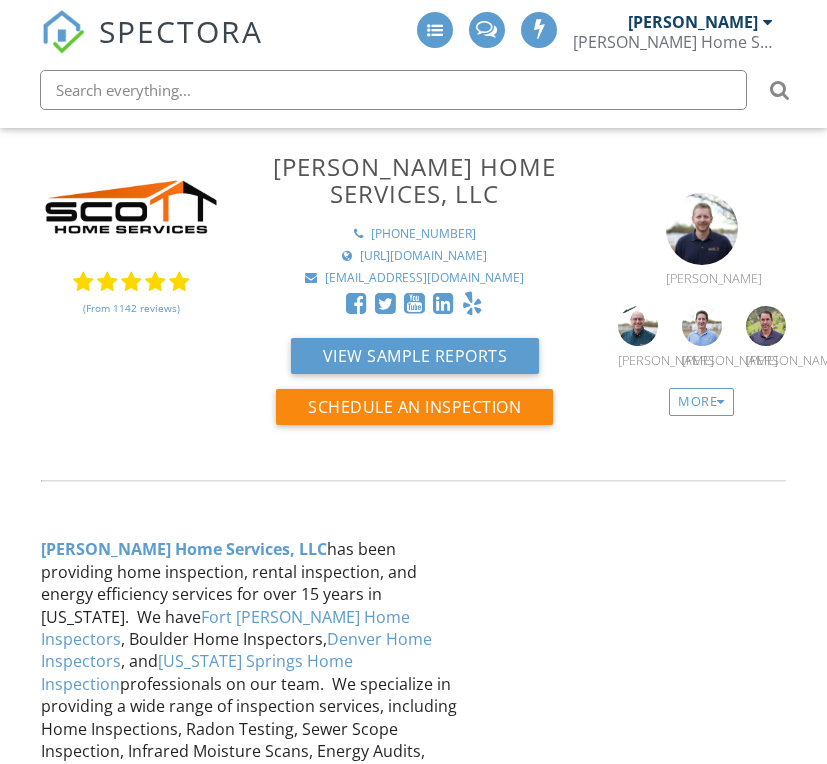 scroll, scrollTop: 0, scrollLeft: 0, axis: both 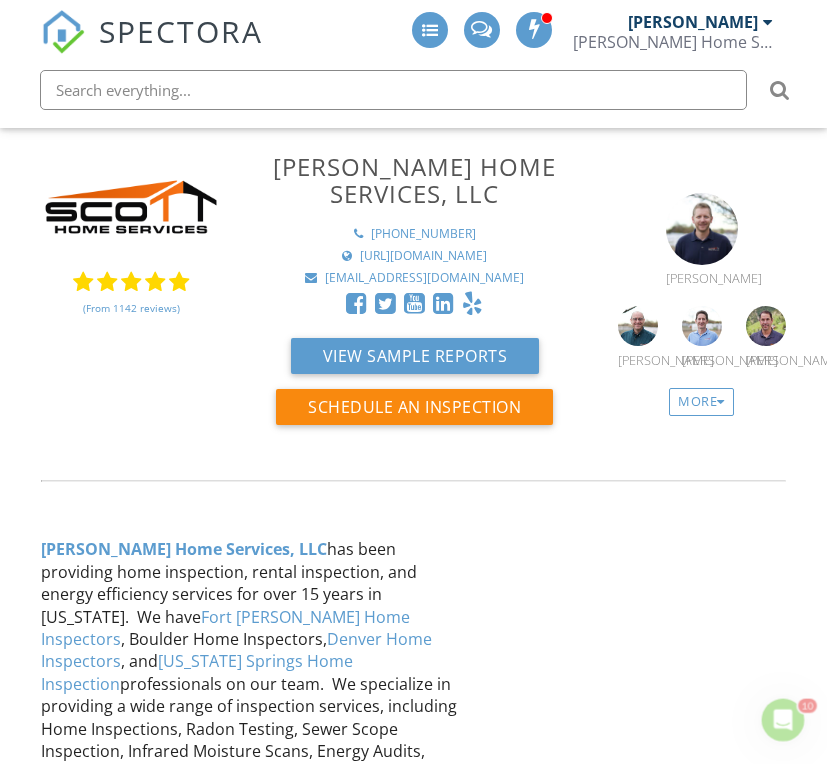 click on "SPECTORA" at bounding box center [181, 31] 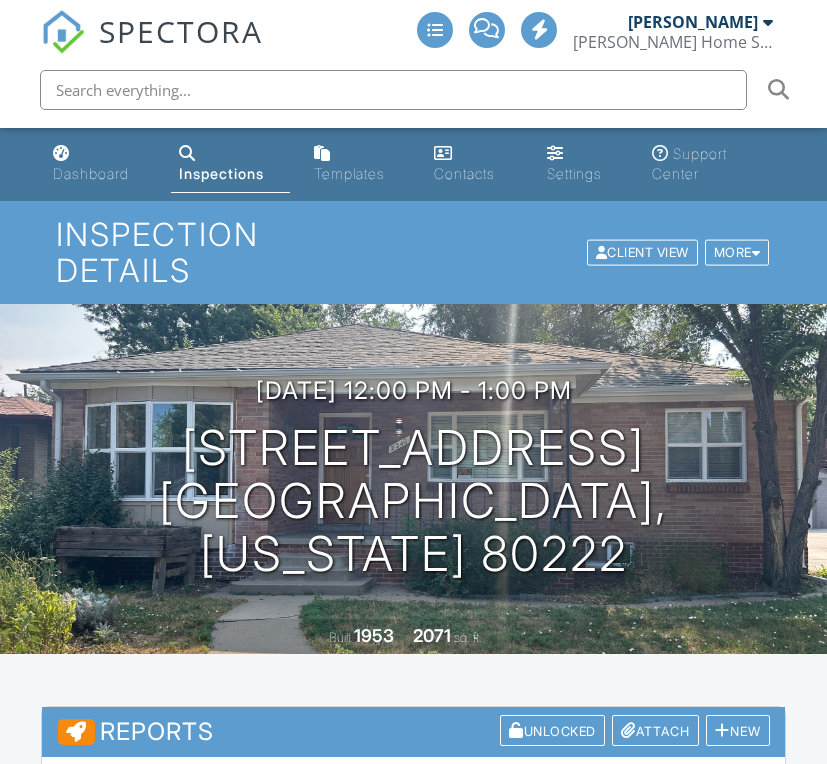 scroll, scrollTop: 0, scrollLeft: 0, axis: both 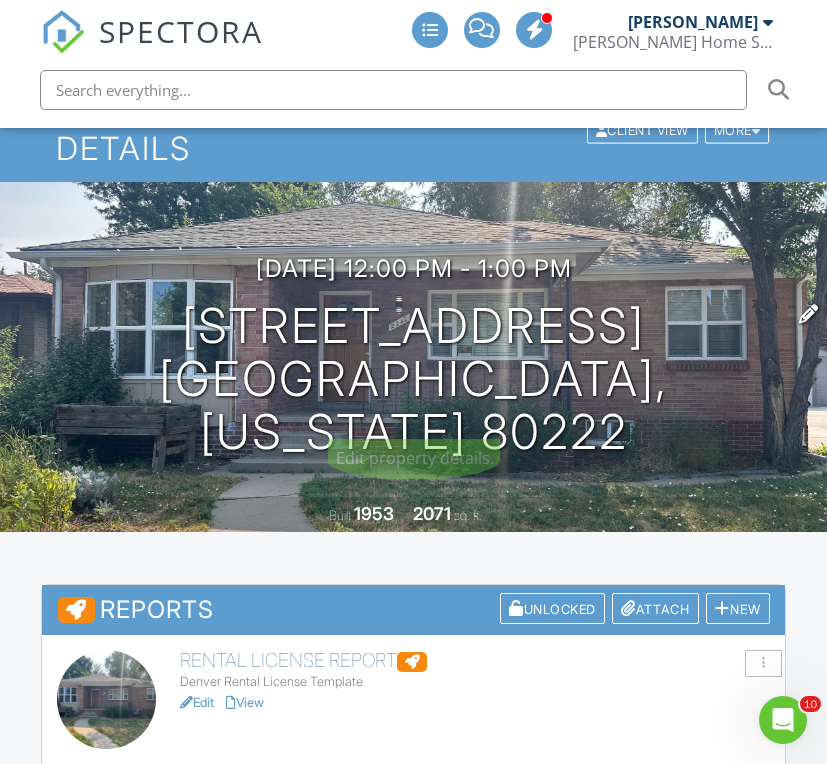 click on "2240 S Clermont St
Denver, Colorado 80222" at bounding box center [413, 379] 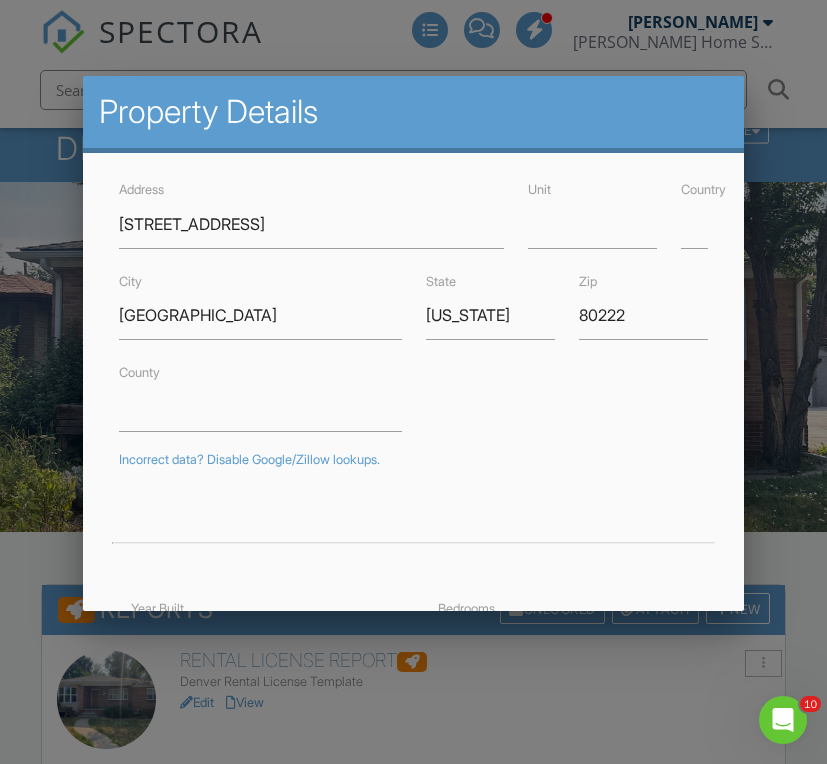 click at bounding box center [413, 377] 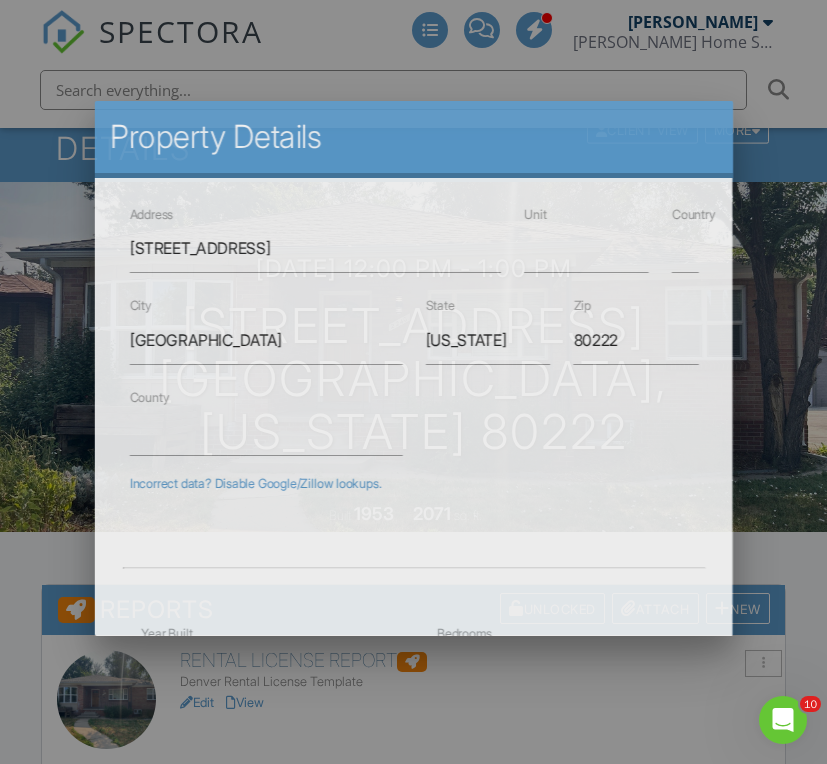click on "SPECTORA
Ryan Hughes
Scott Home Services, LLC
Role:
Inspector
Change Role
Dashboard
New Inspection
Inspections
Calendar
Template Editor
Conversations
Tasks
Reporting
Equipment
Settings
What's New
Sign Out
Change Active Role
Your account has more than one possible role. Please choose how you'd like to view the site:
Company/Agency
City
Role
Dashboard
Inspections
Templates
Contacts
Settings
Support Center
Inspection Details
Client View
More
Property Details
Reschedule
Reorder / Copy
Share
Cancel
Delete
Print Order
Convert to V9
Disable Pass on CC Fees" at bounding box center [413, 2545] 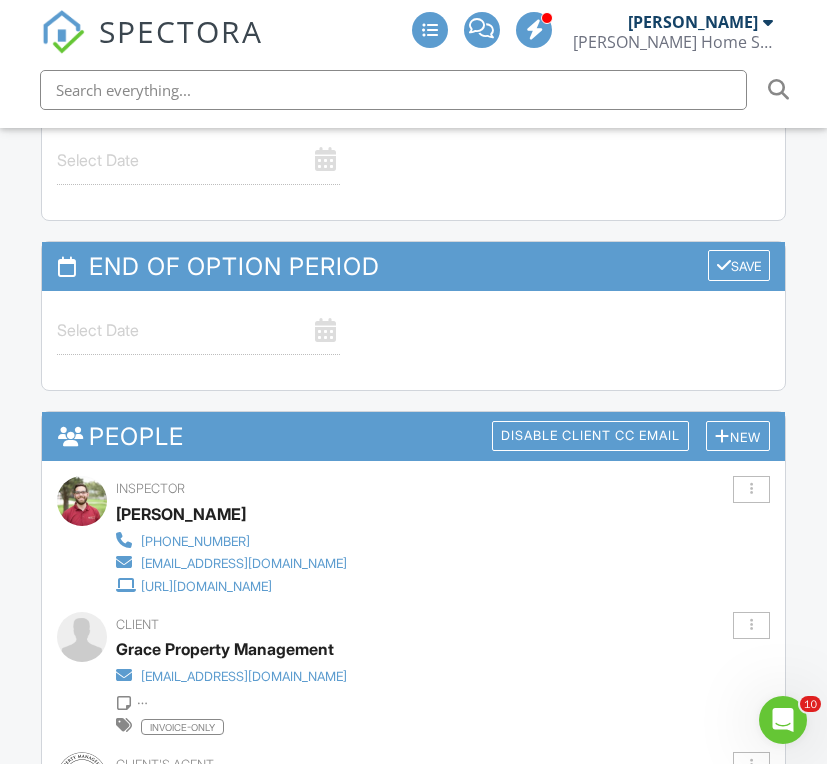 scroll, scrollTop: 2791, scrollLeft: 0, axis: vertical 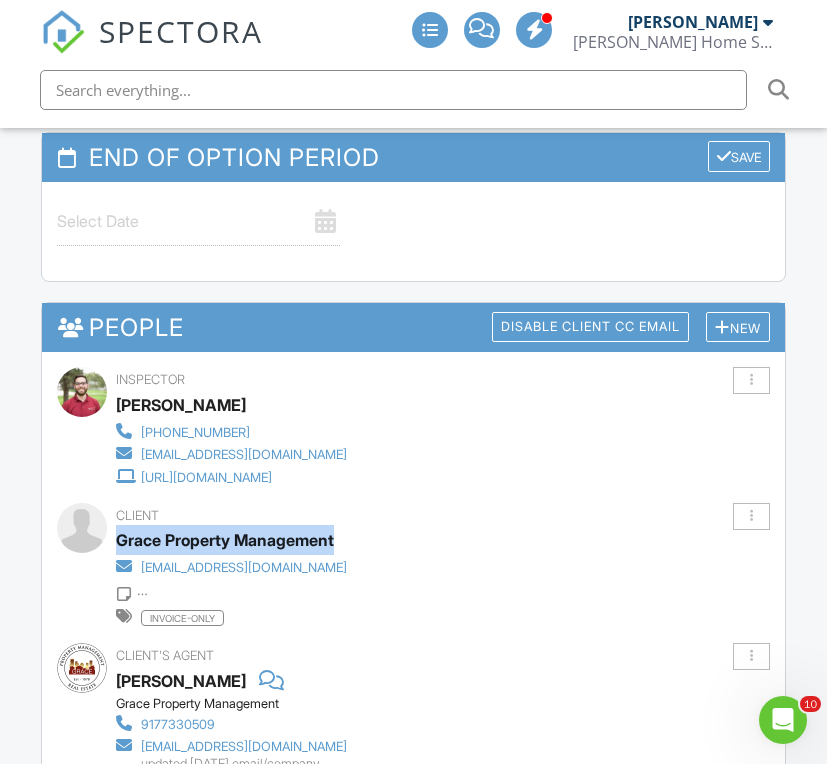 drag, startPoint x: 116, startPoint y: 531, endPoint x: 355, endPoint y: 537, distance: 239.0753 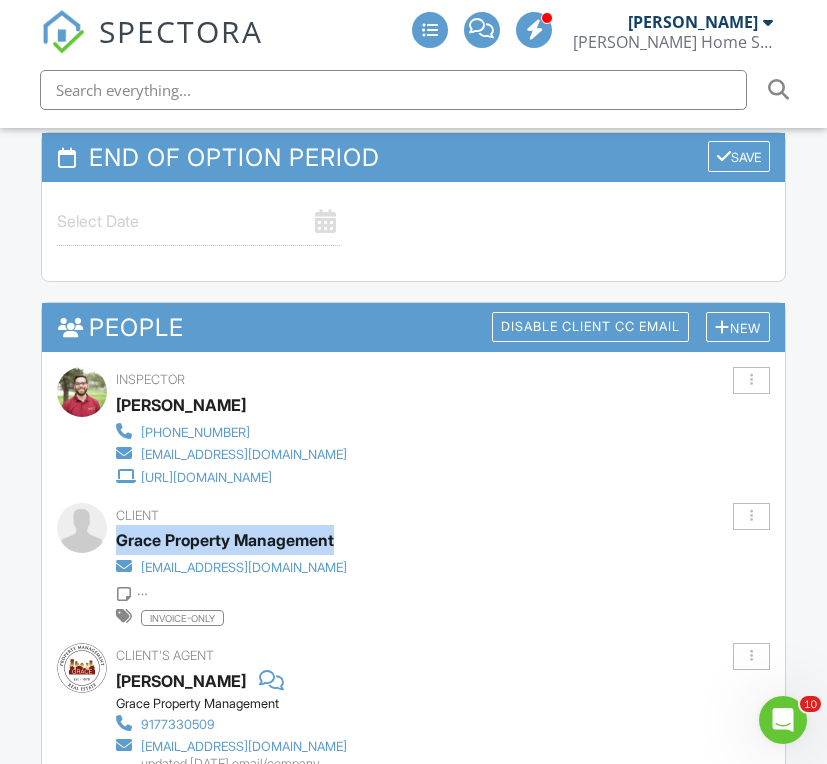 copy on "Grace Property Management" 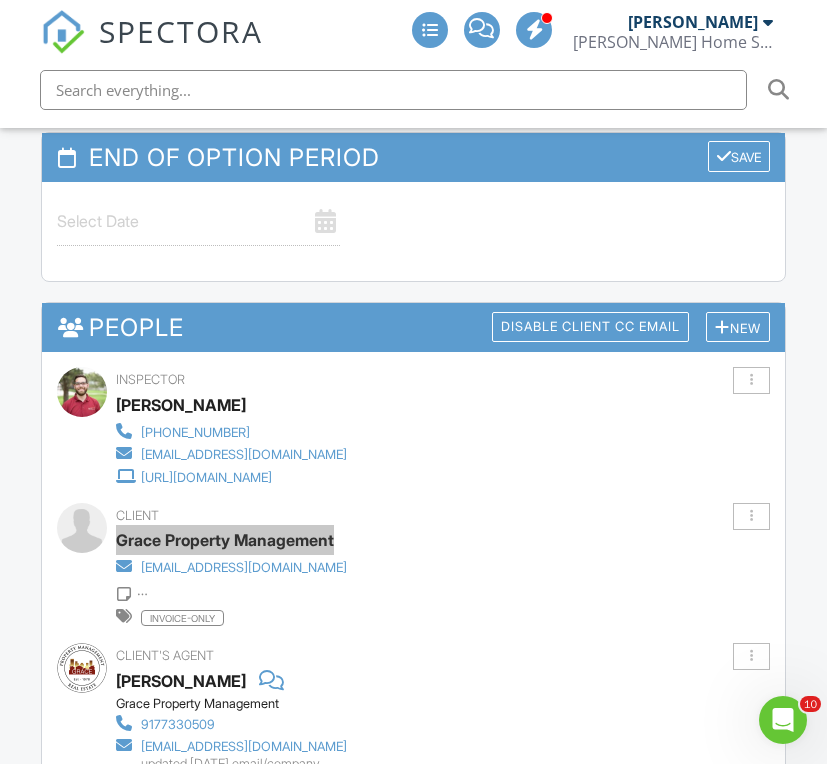click on "Grace Property Management" at bounding box center [452, 540] 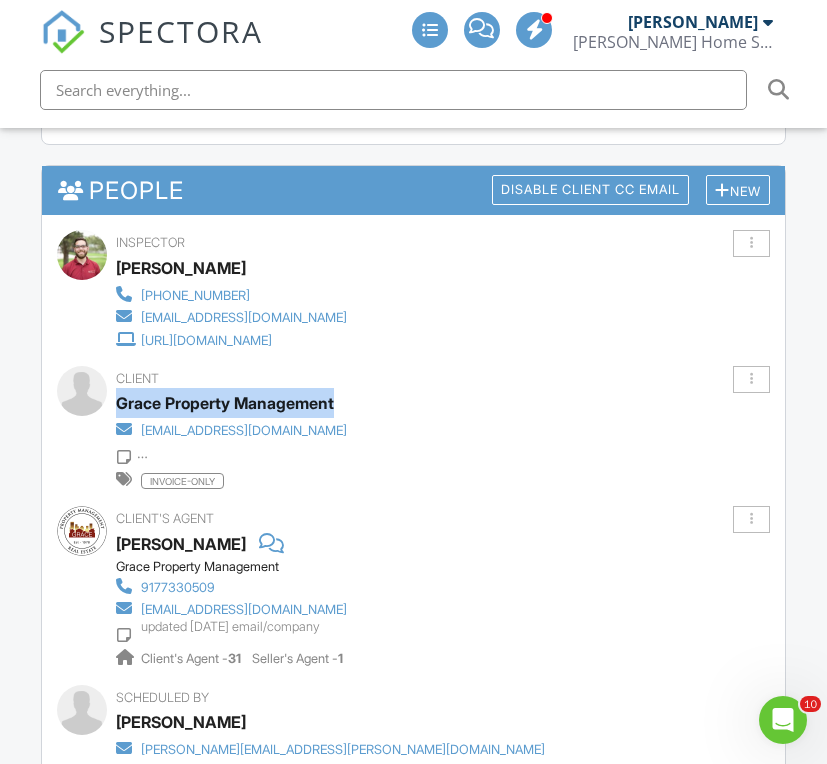 scroll, scrollTop: 2923, scrollLeft: 0, axis: vertical 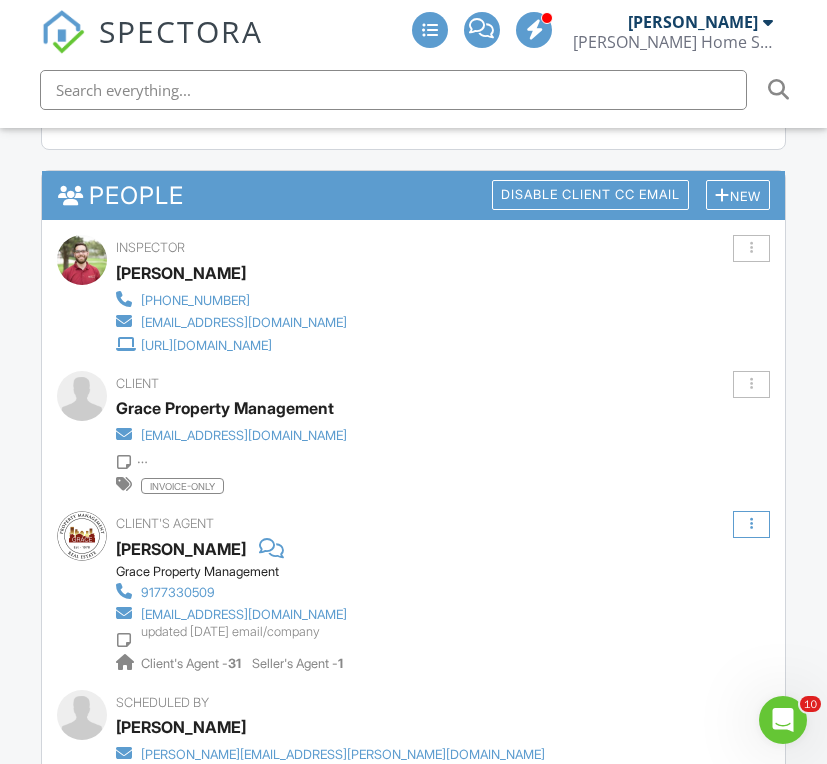 click at bounding box center [751, 524] 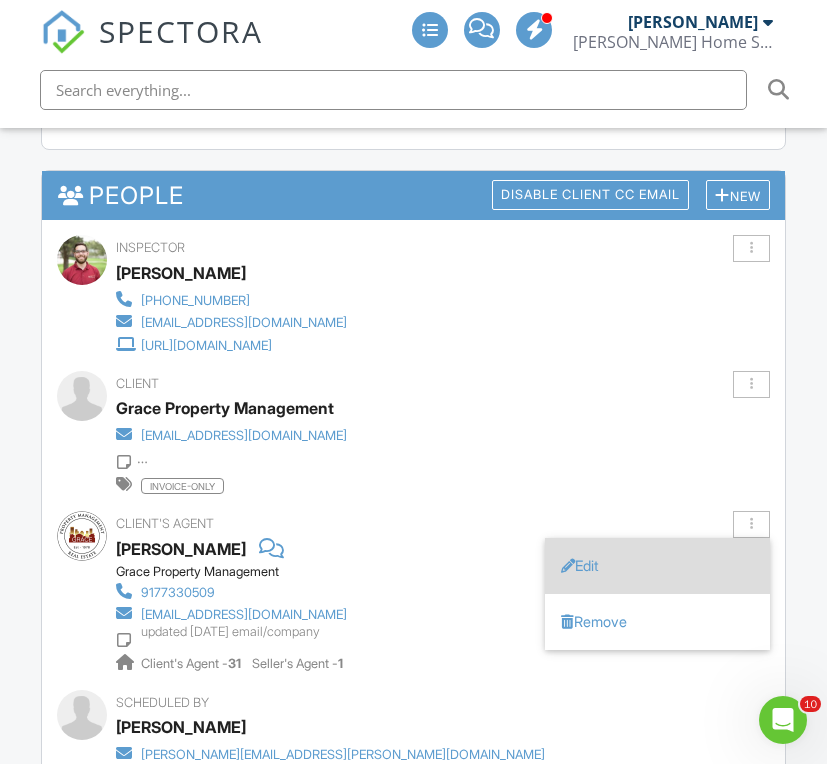 click on "Edit" at bounding box center (657, 566) 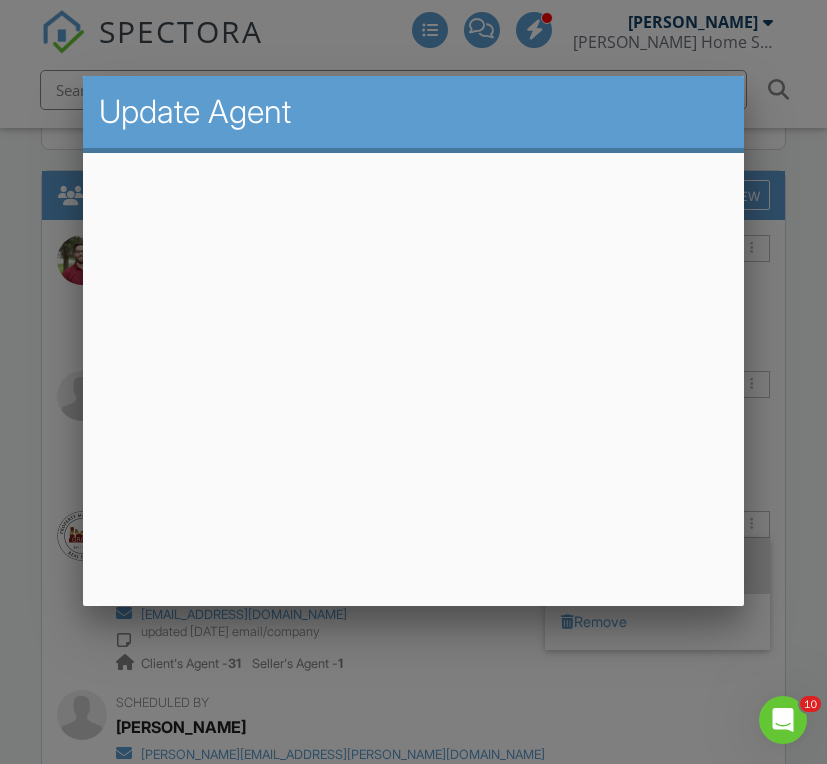 click at bounding box center [413, 377] 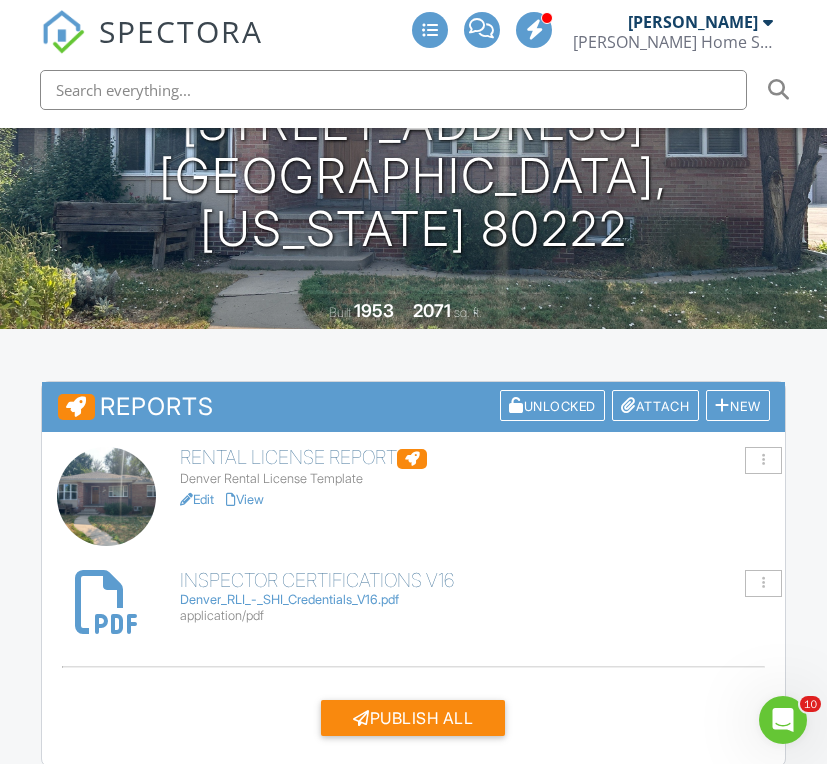scroll, scrollTop: 330, scrollLeft: 0, axis: vertical 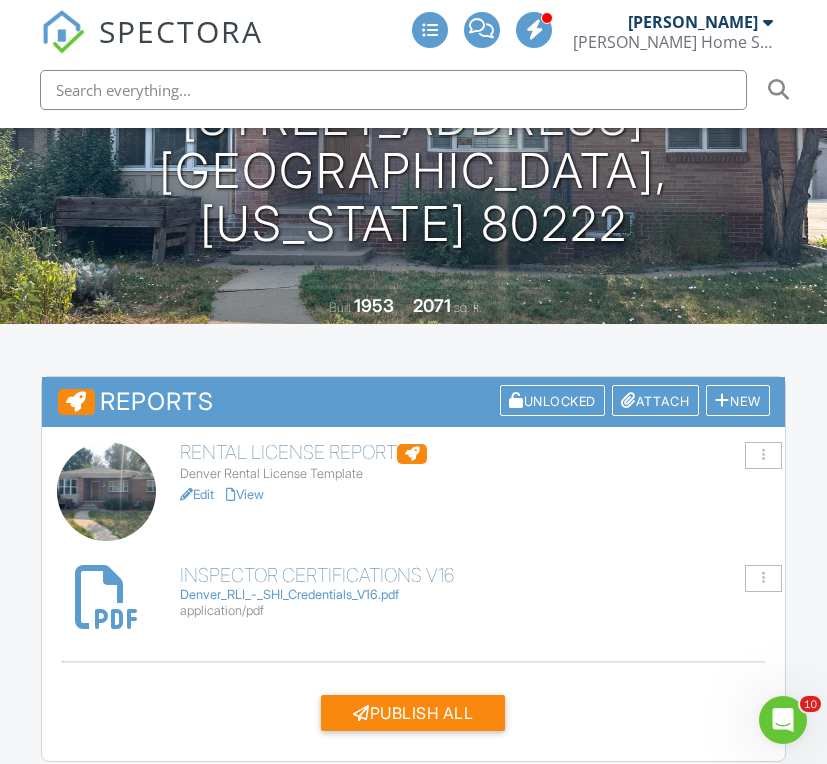 click on "Edit" at bounding box center (197, 494) 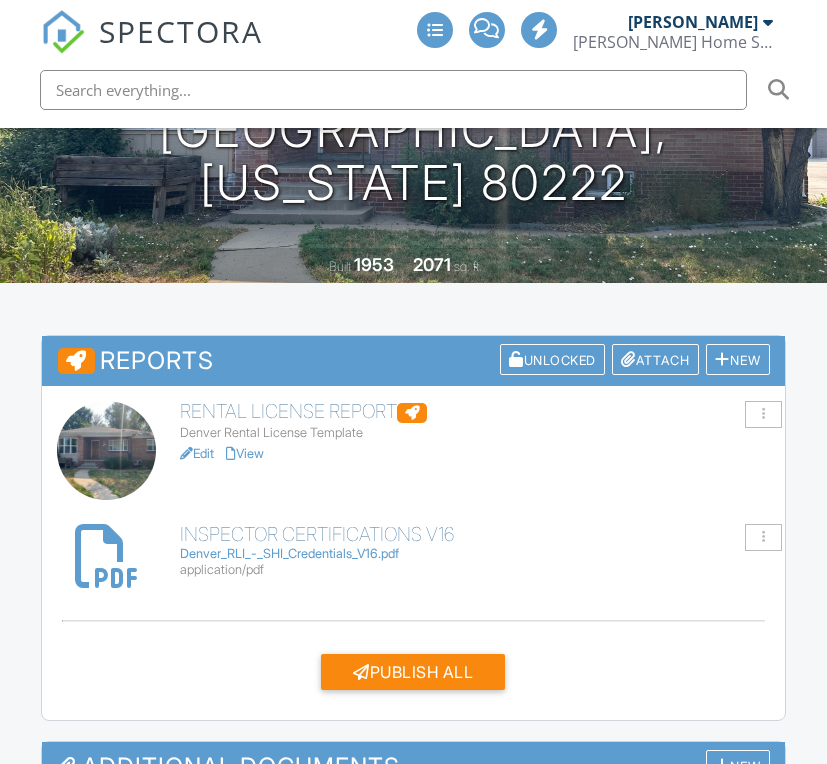 scroll, scrollTop: 0, scrollLeft: 0, axis: both 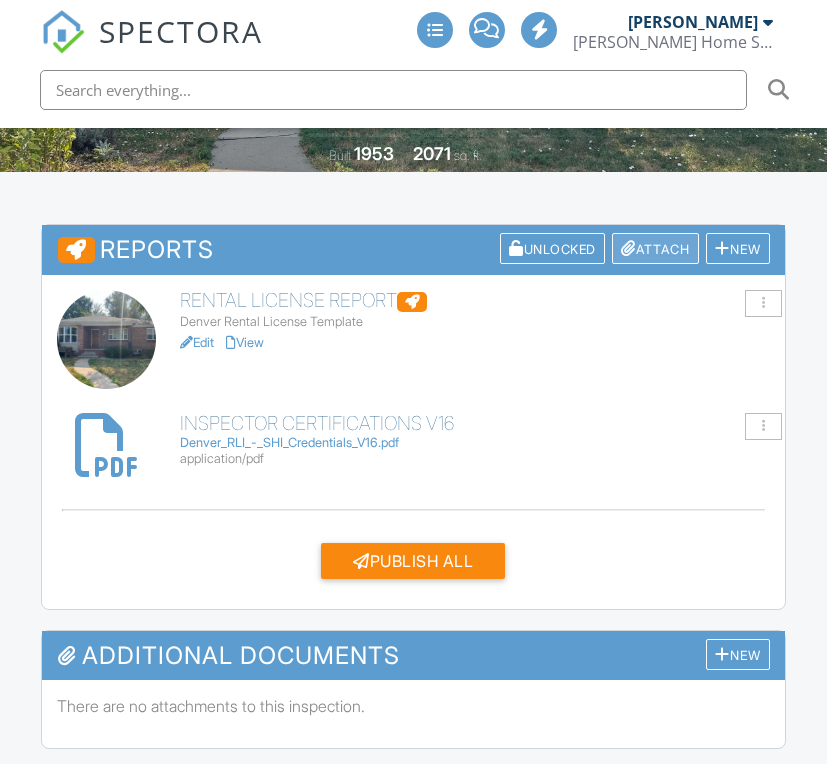 click on "Attach" at bounding box center [655, 248] 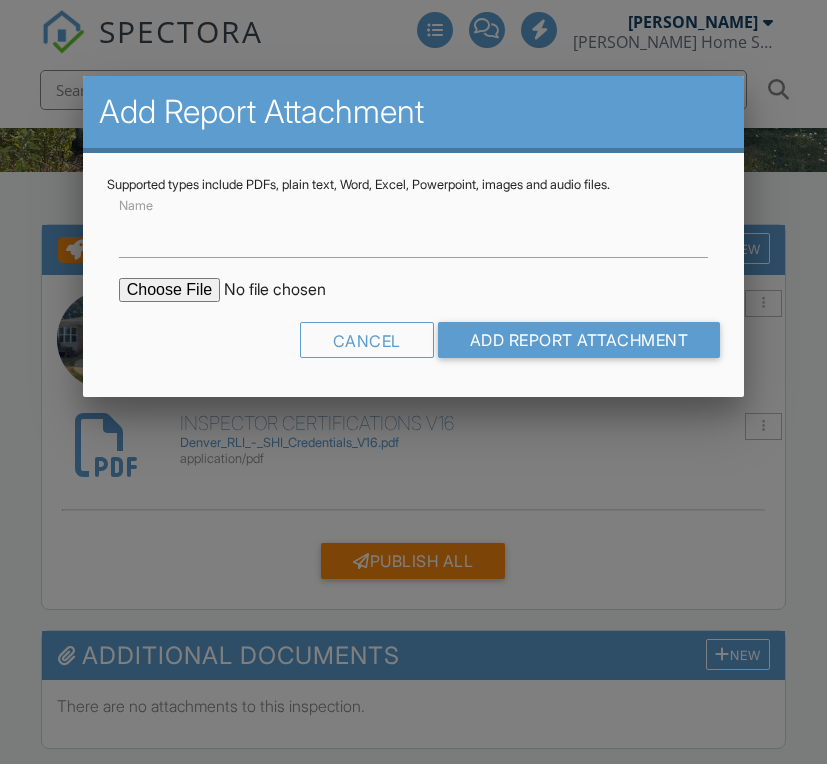 click at bounding box center (289, 290) 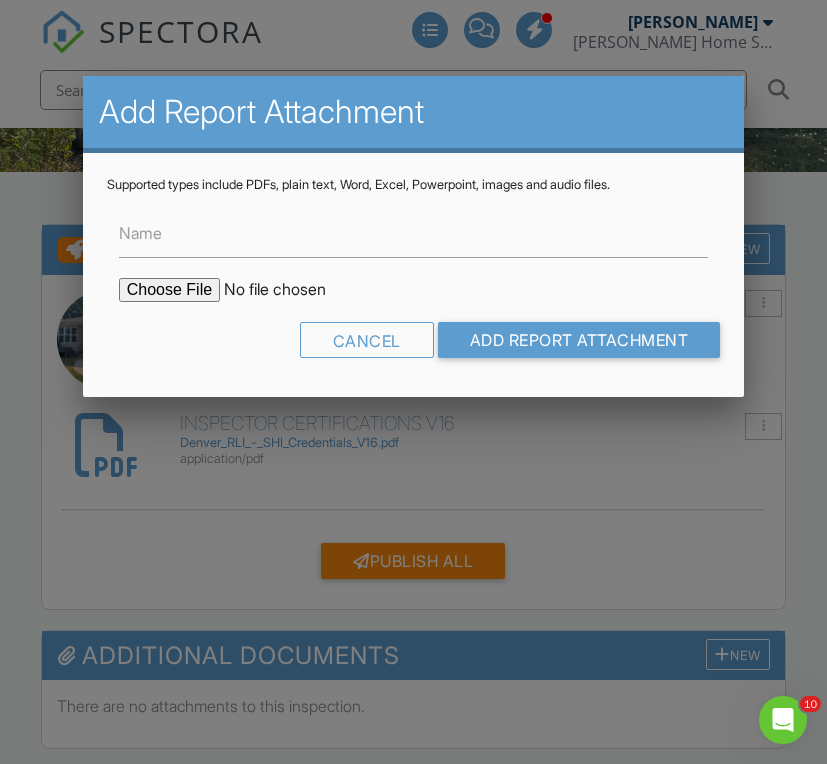 scroll, scrollTop: 0, scrollLeft: 0, axis: both 